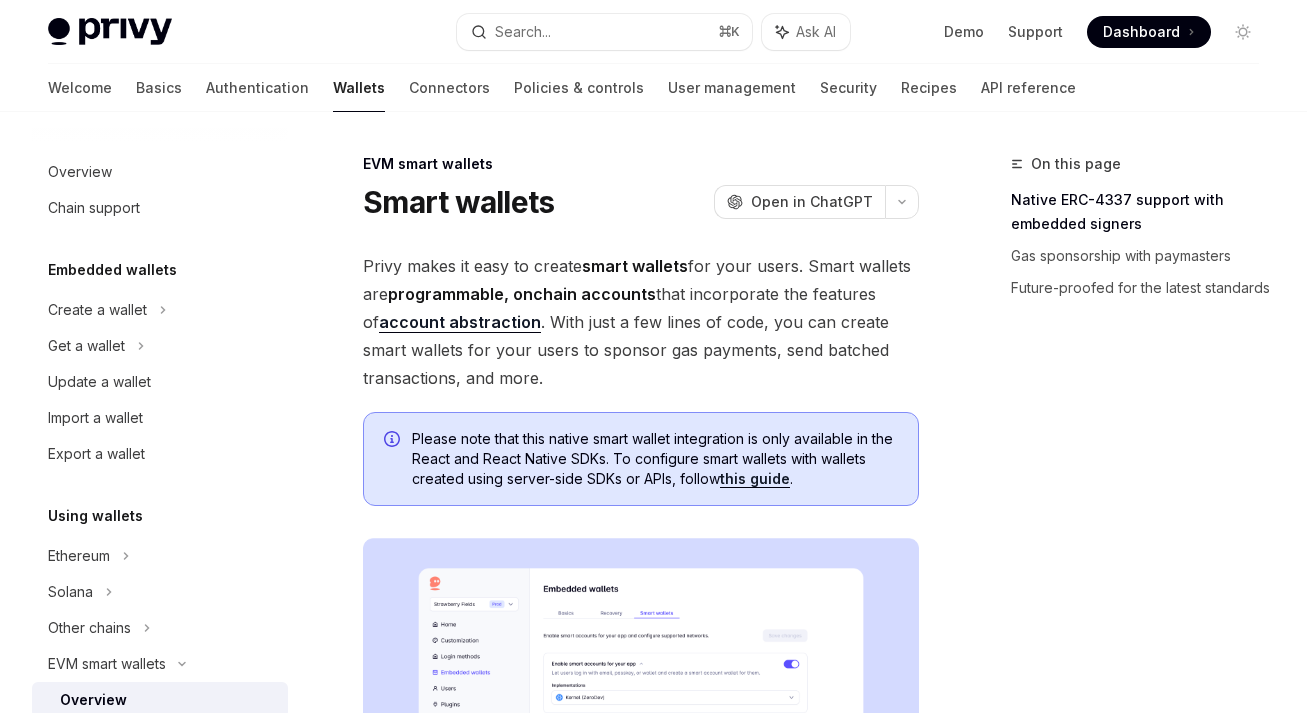 scroll, scrollTop: 0, scrollLeft: 0, axis: both 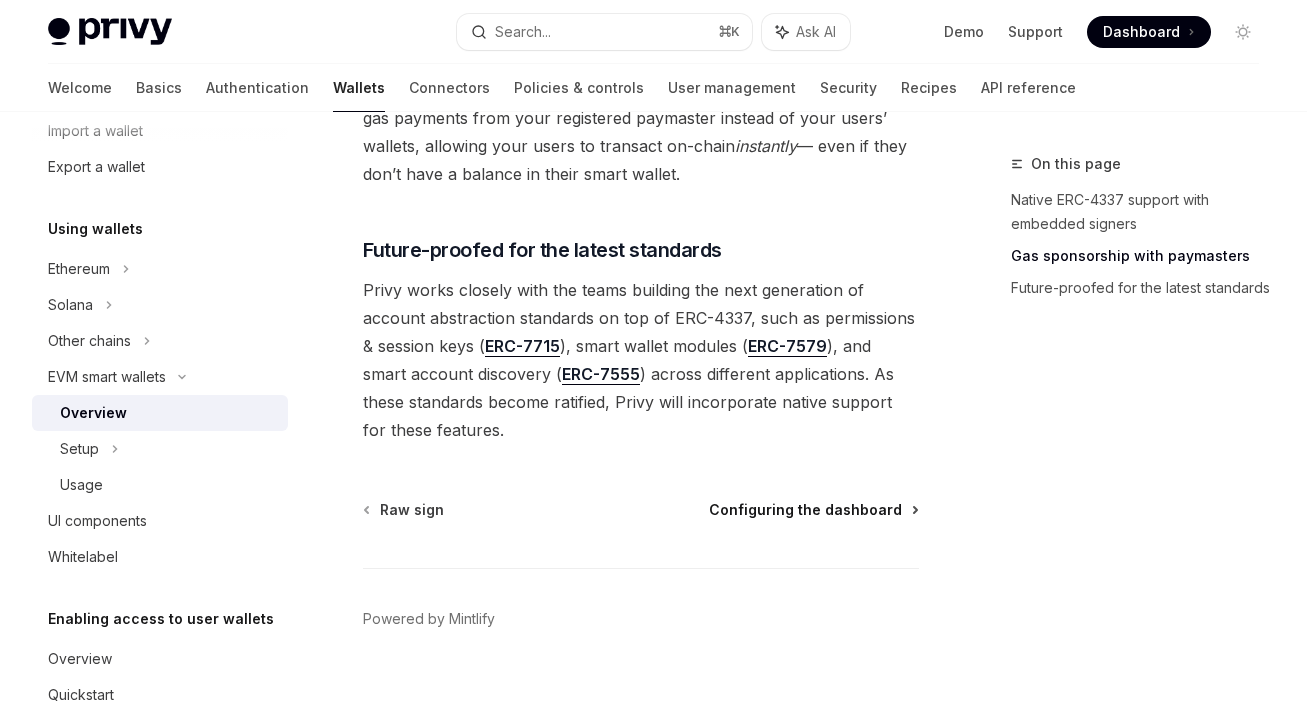 click on "Configuring the dashboard" at bounding box center [805, 510] 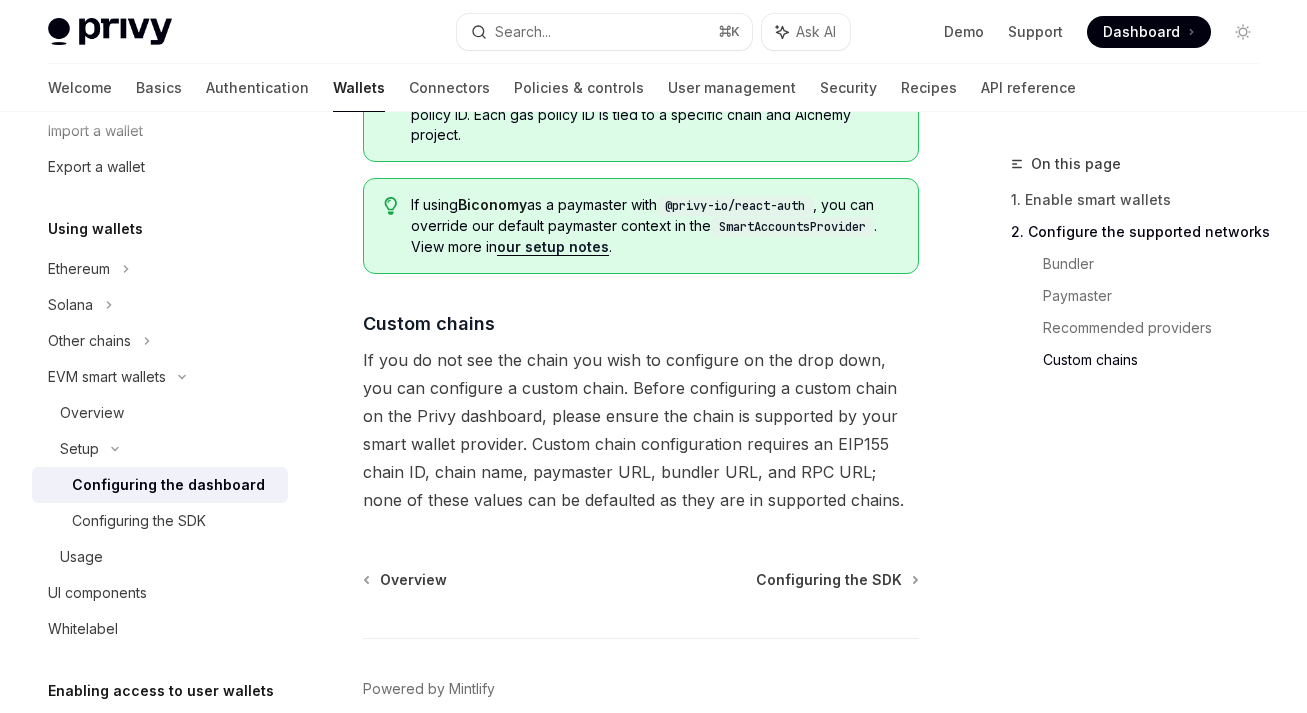 scroll, scrollTop: 2812, scrollLeft: 0, axis: vertical 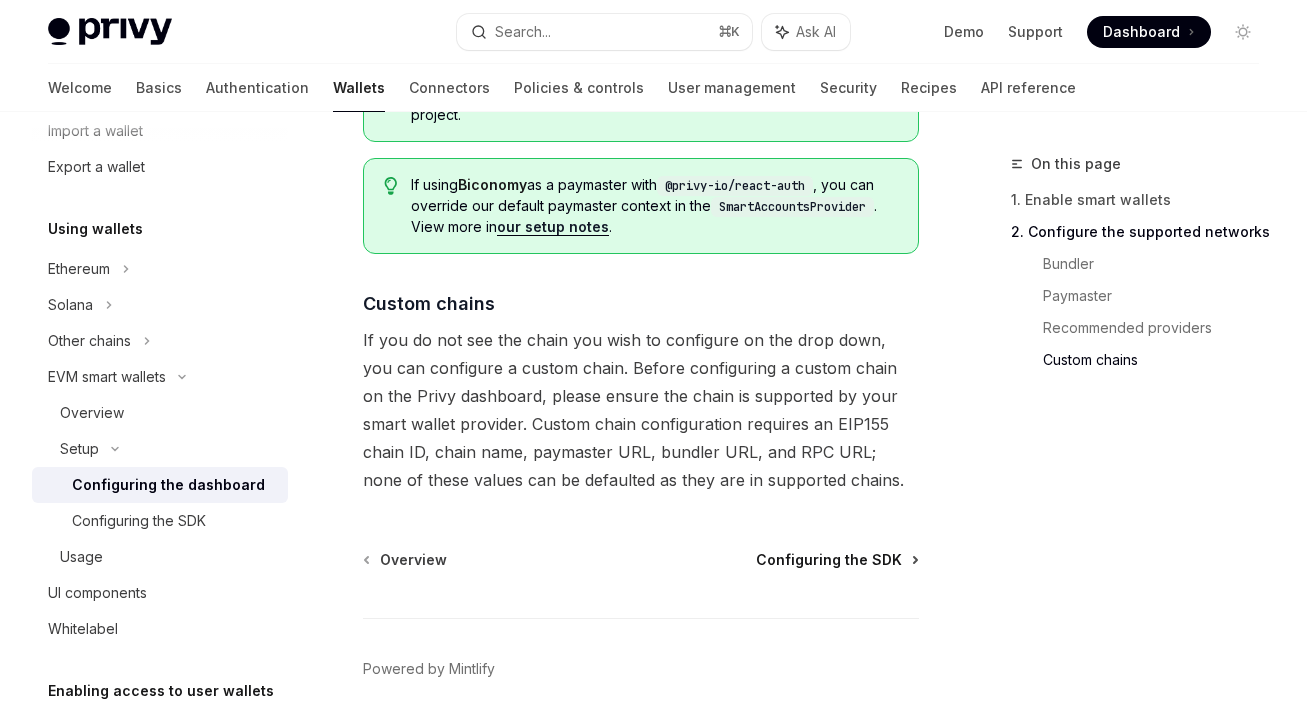 click on "Configuring the SDK" at bounding box center [829, 560] 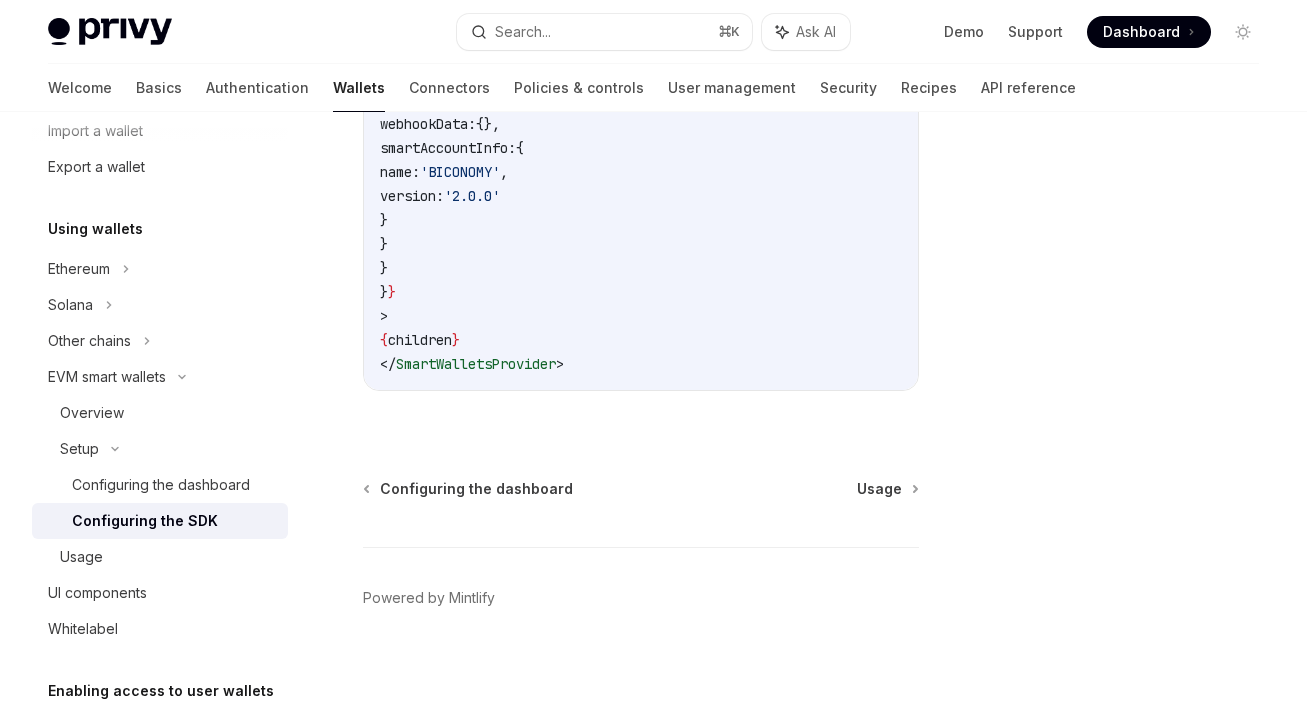 scroll, scrollTop: 2071, scrollLeft: 0, axis: vertical 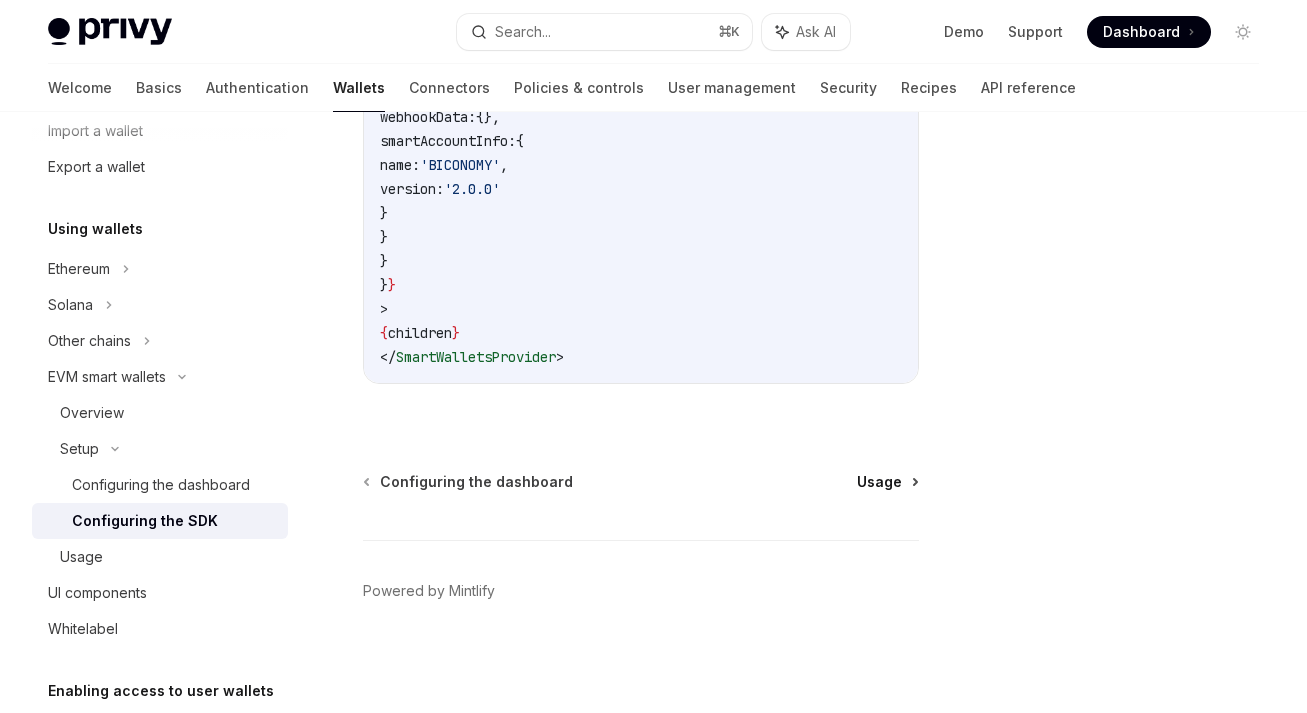 click on "Usage" at bounding box center (887, 482) 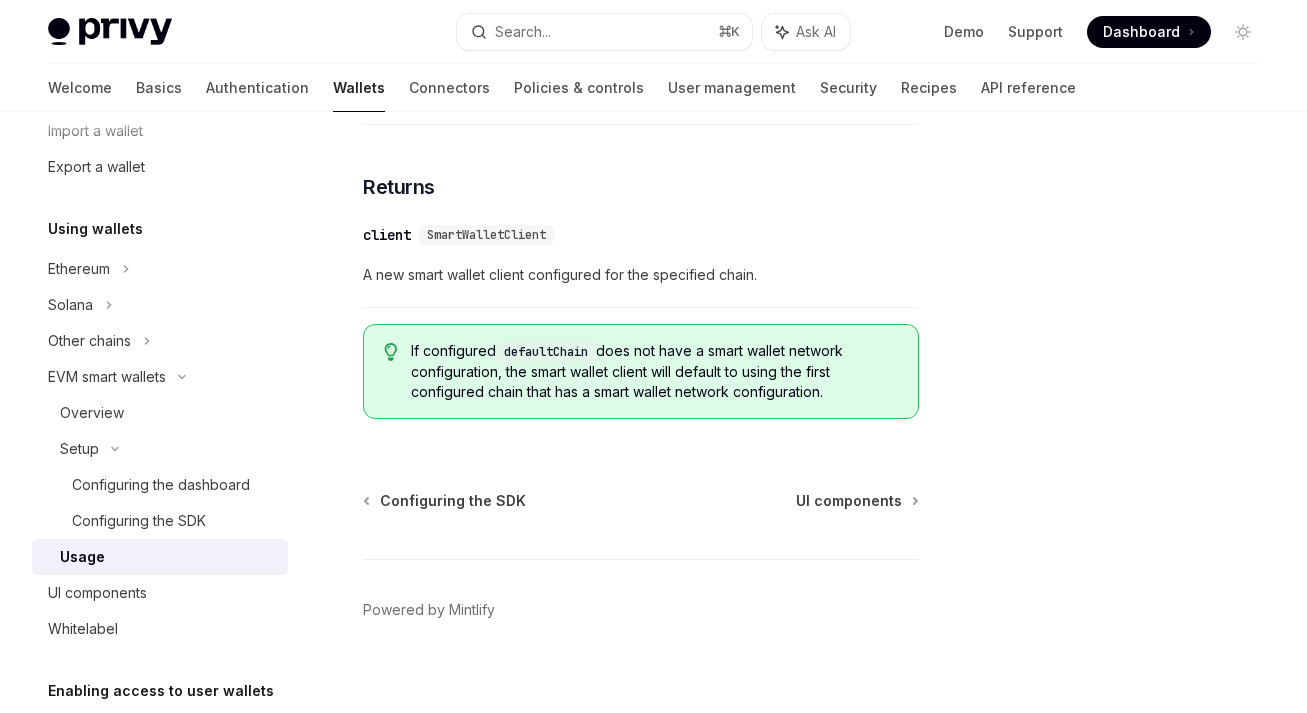 scroll, scrollTop: 6624, scrollLeft: 0, axis: vertical 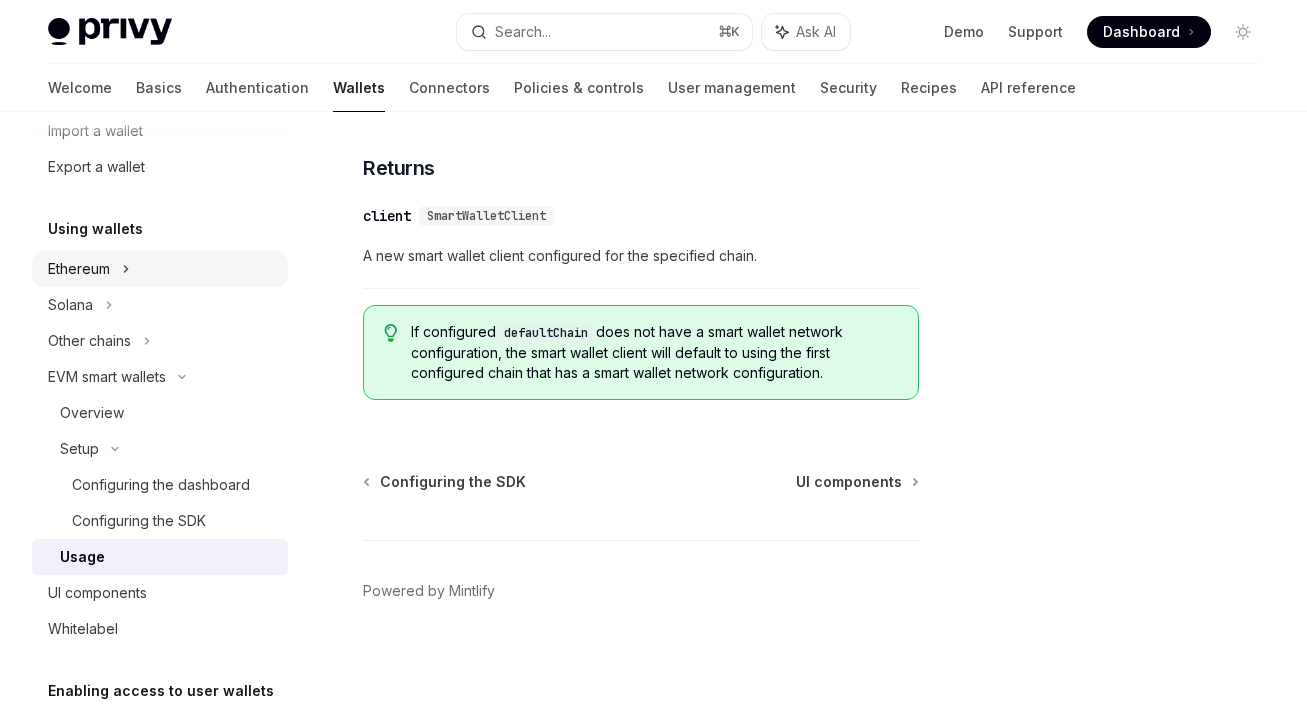 click on "Ethereum" at bounding box center [97, 23] 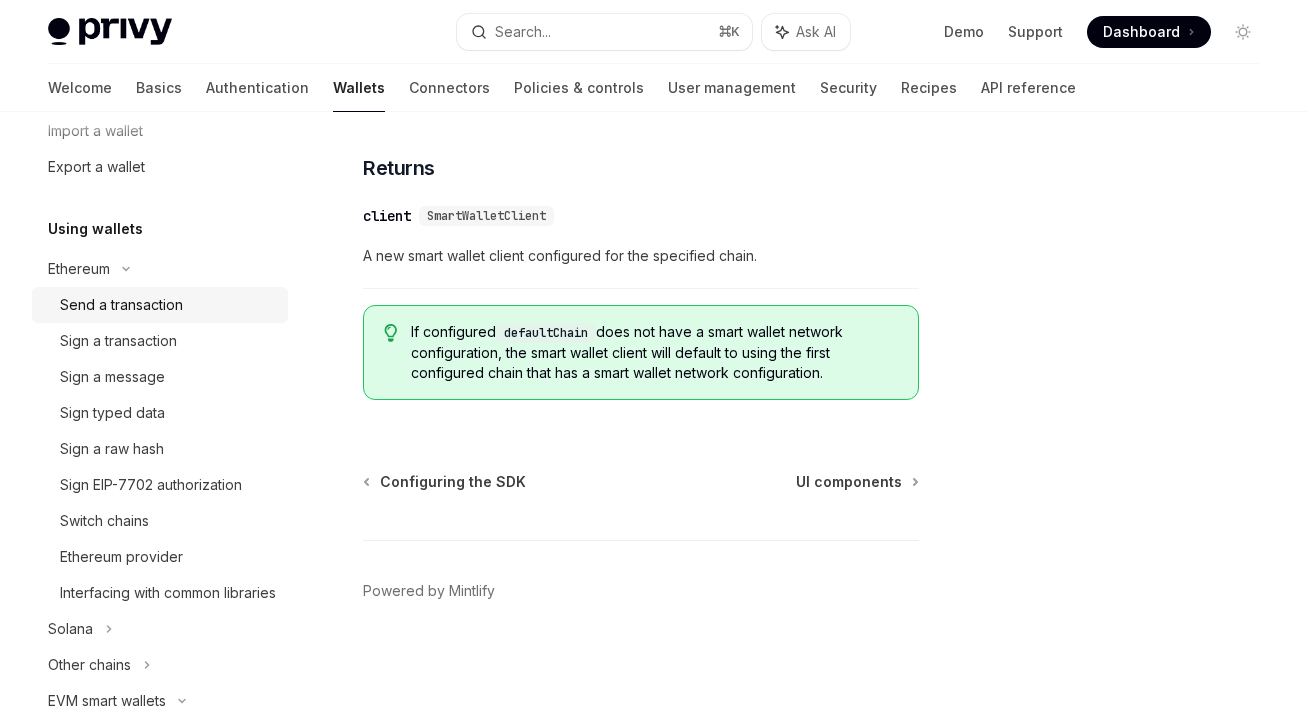 scroll, scrollTop: 0, scrollLeft: 0, axis: both 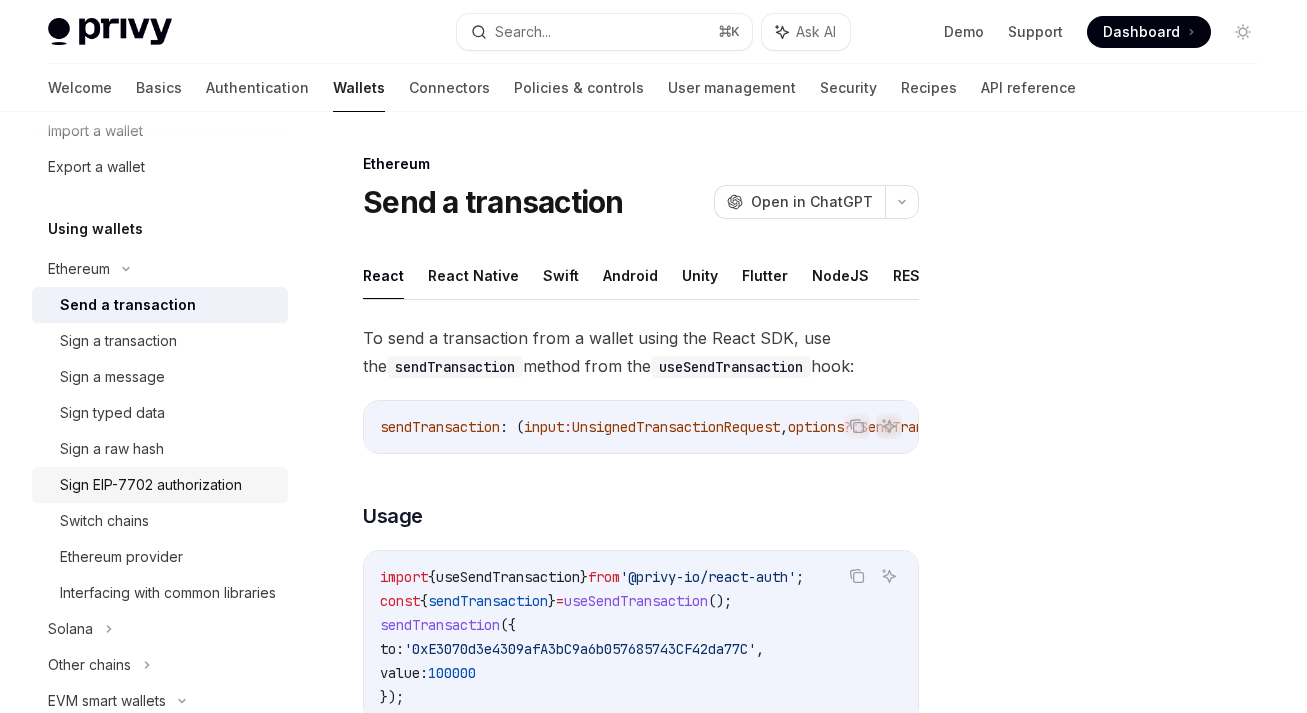click on "Sign EIP-7702 authorization" at bounding box center [151, 485] 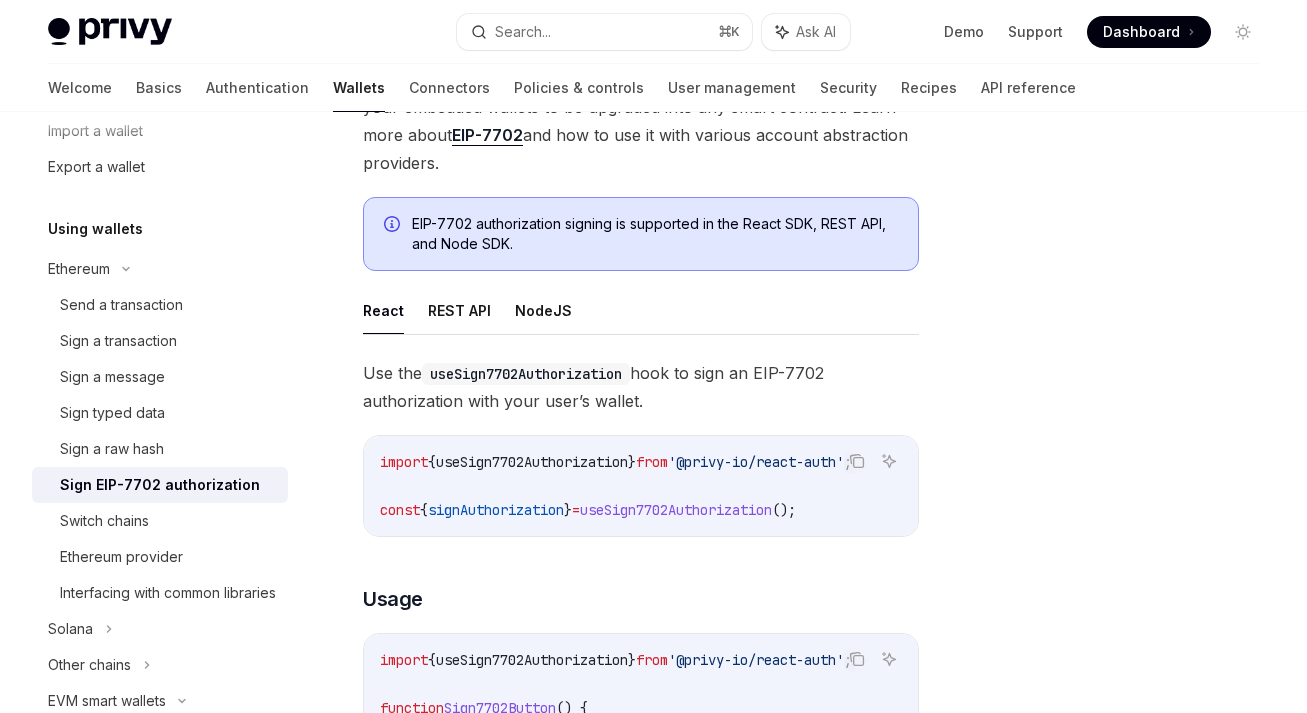 scroll, scrollTop: 358, scrollLeft: 0, axis: vertical 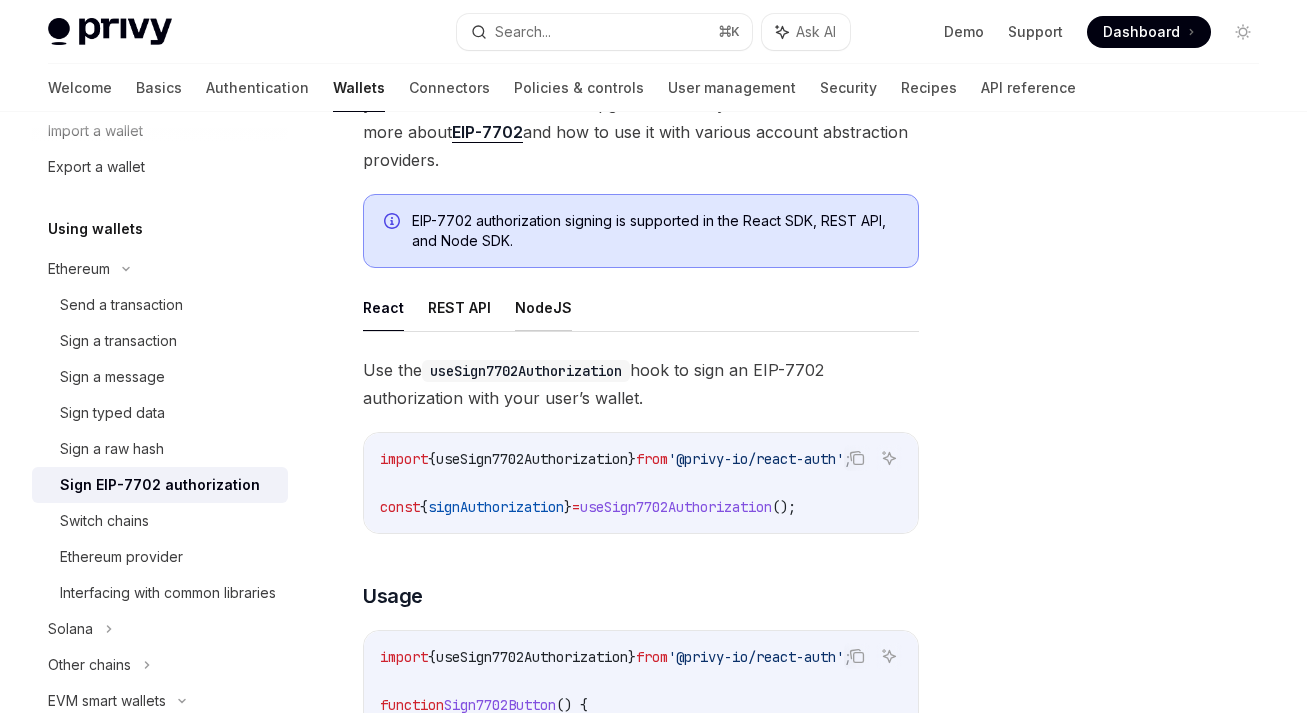 click on "NodeJS" at bounding box center (543, 307) 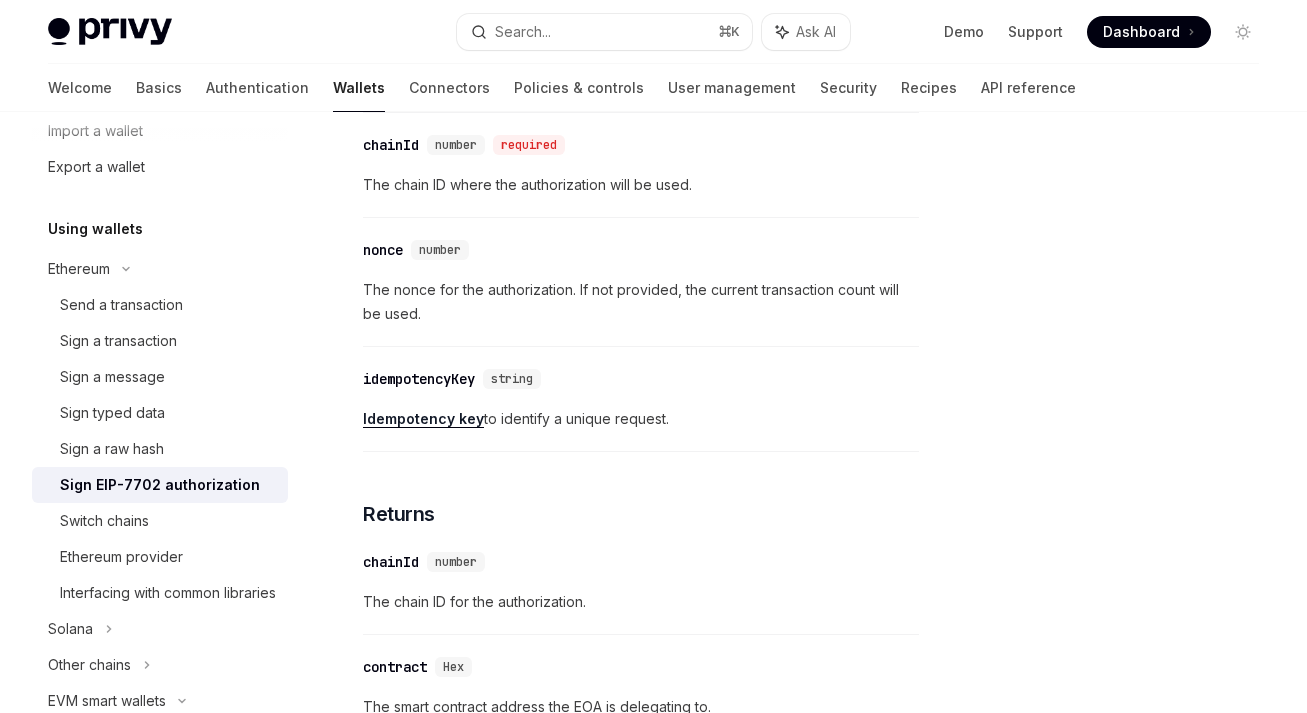 scroll, scrollTop: 1418, scrollLeft: 0, axis: vertical 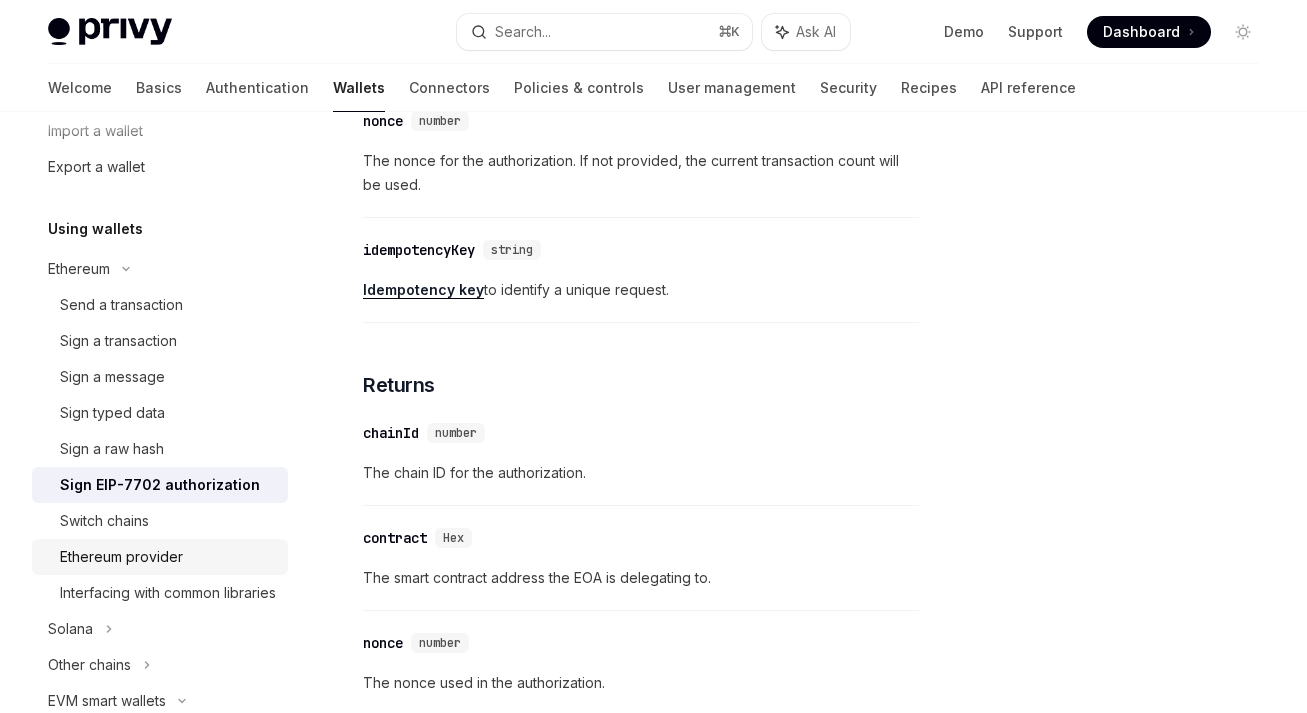 click on "Ethereum provider" at bounding box center [121, 557] 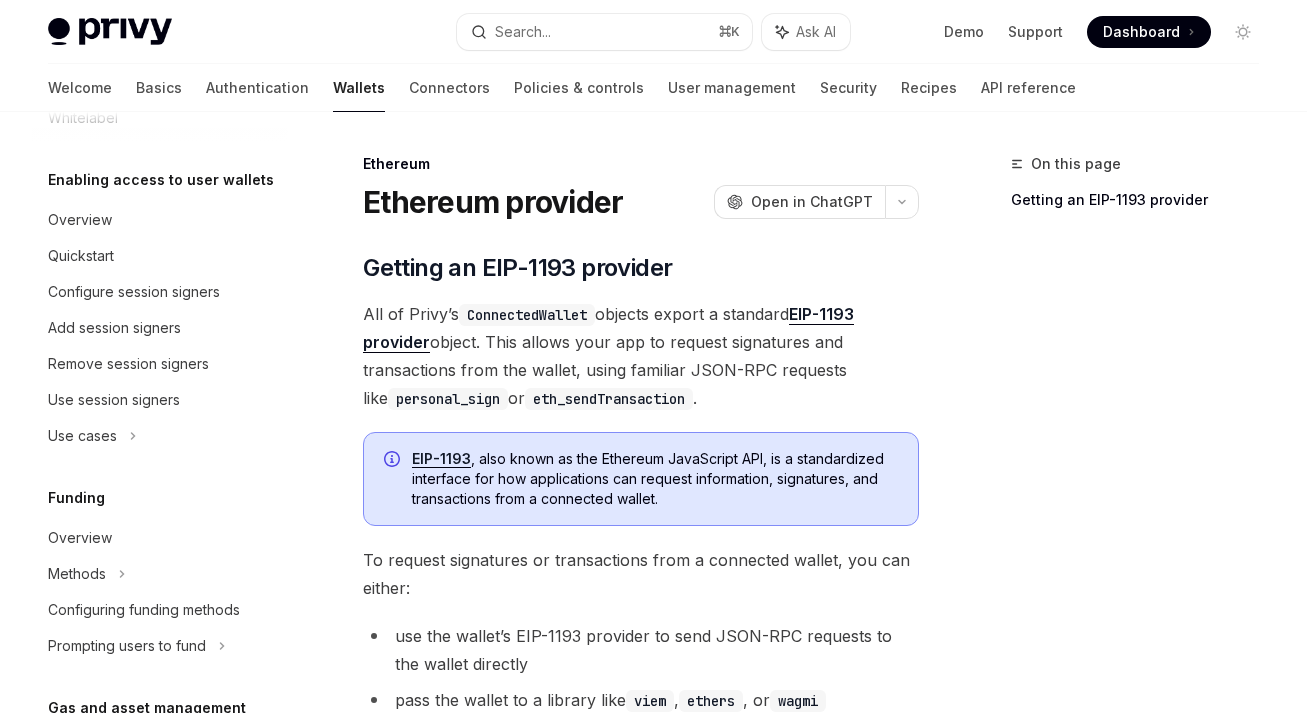 scroll, scrollTop: 1125, scrollLeft: 0, axis: vertical 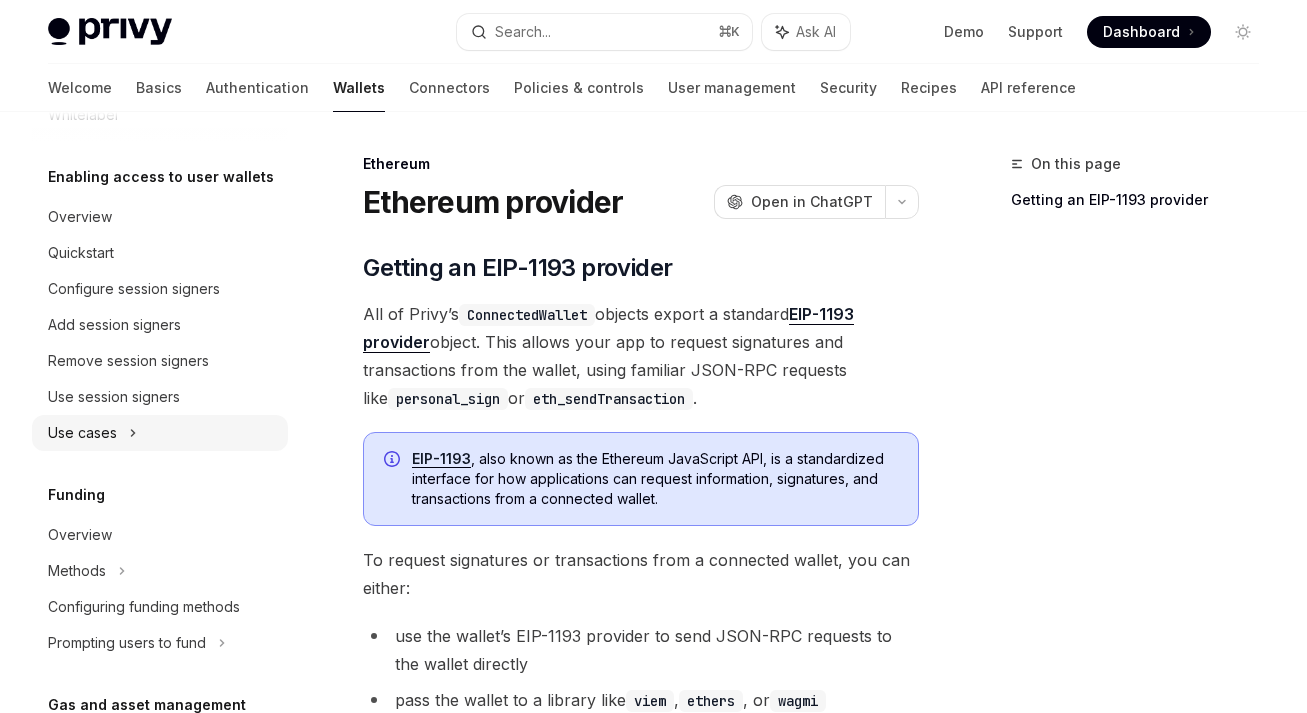click on "Use cases" at bounding box center (160, 433) 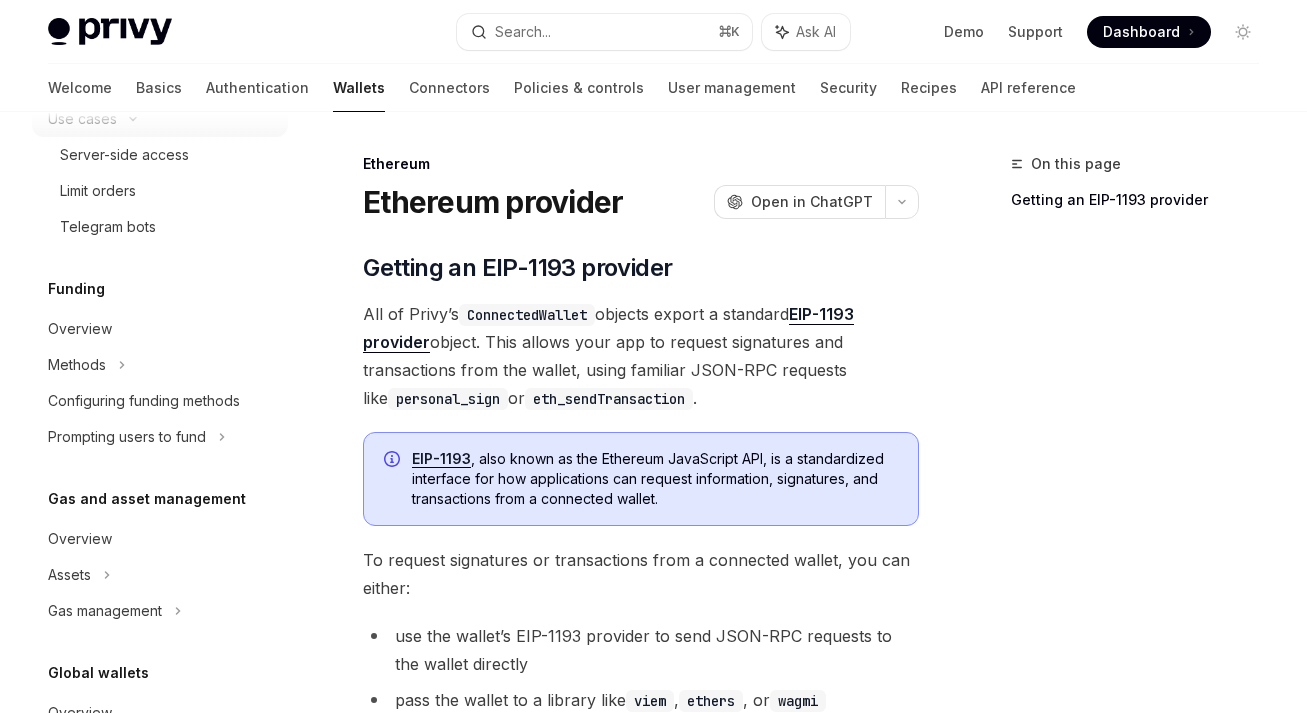 scroll, scrollTop: 1441, scrollLeft: 0, axis: vertical 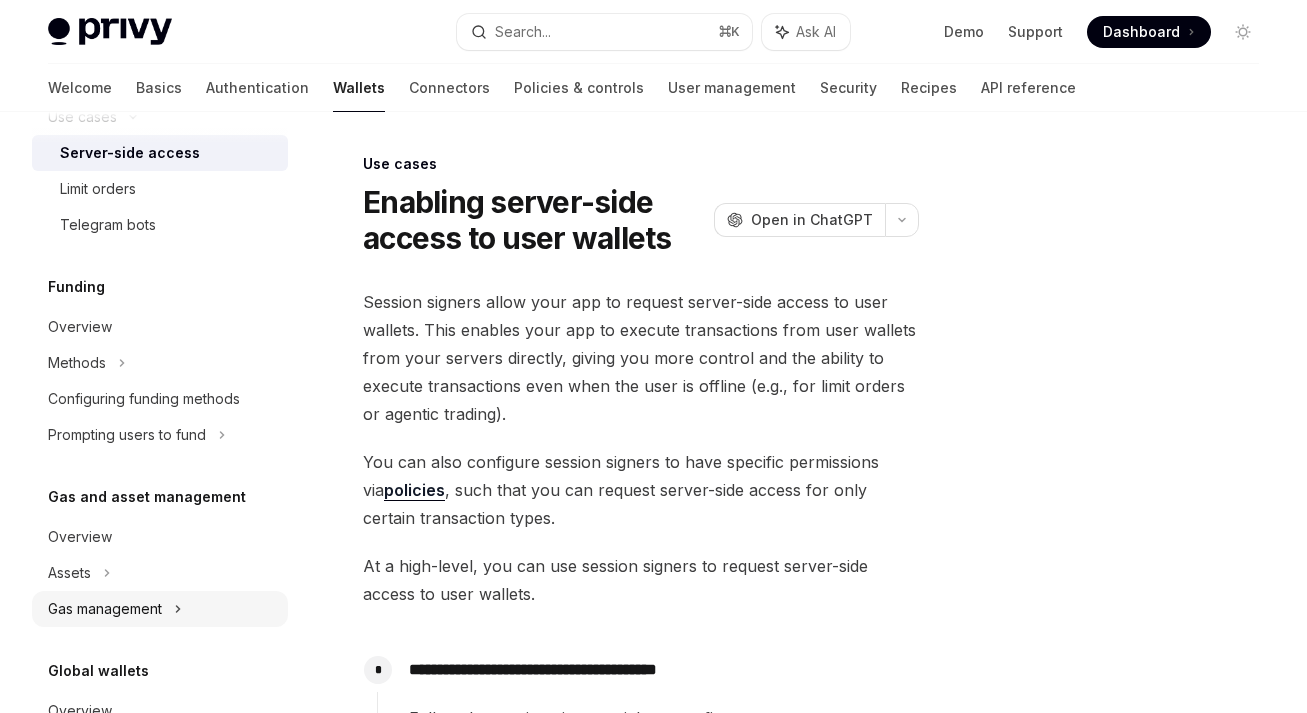 click on "Gas management" at bounding box center [89, -489] 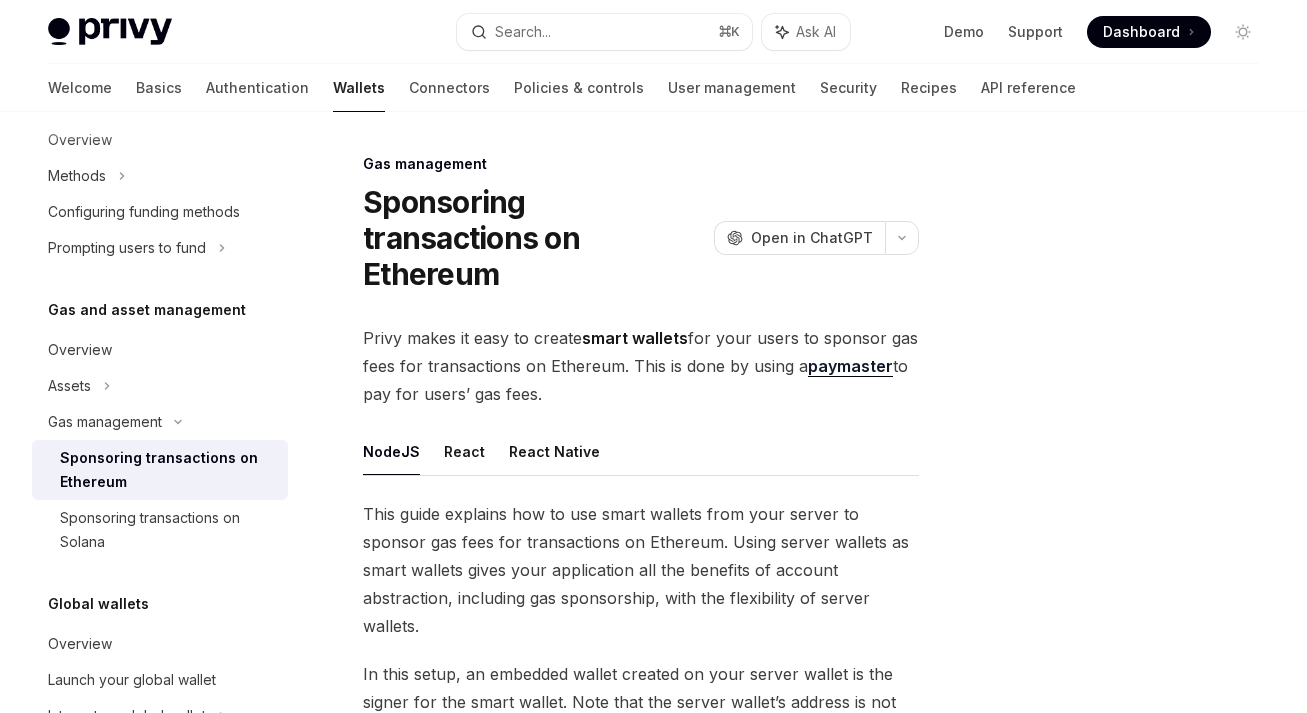 scroll, scrollTop: 1634, scrollLeft: 0, axis: vertical 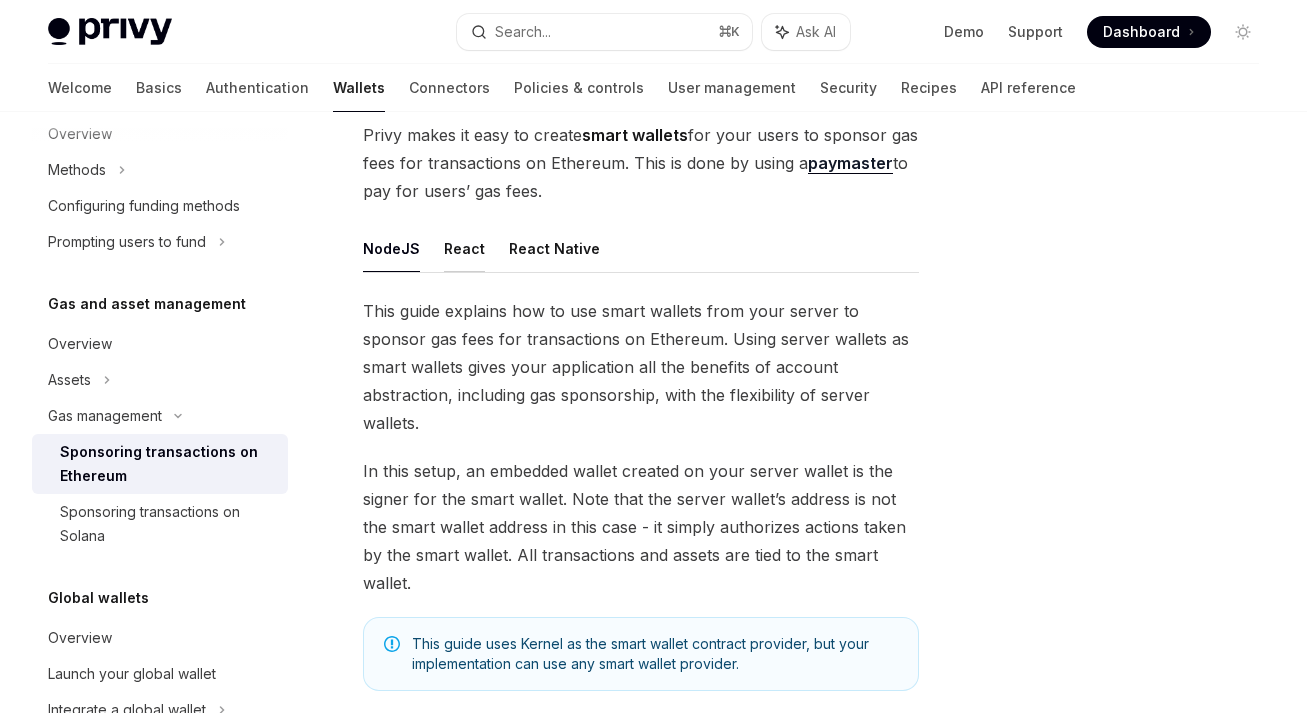 click on "React" at bounding box center [464, 248] 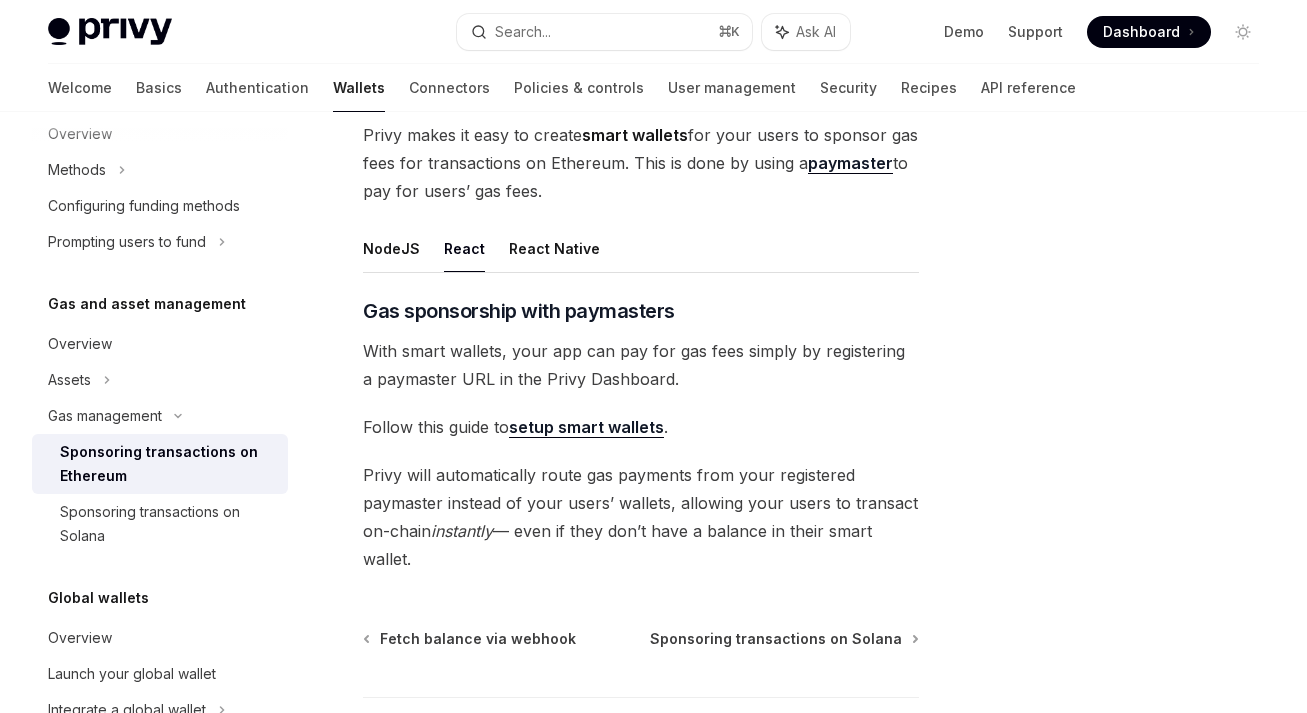 click on "setup smart wallets" at bounding box center (586, 427) 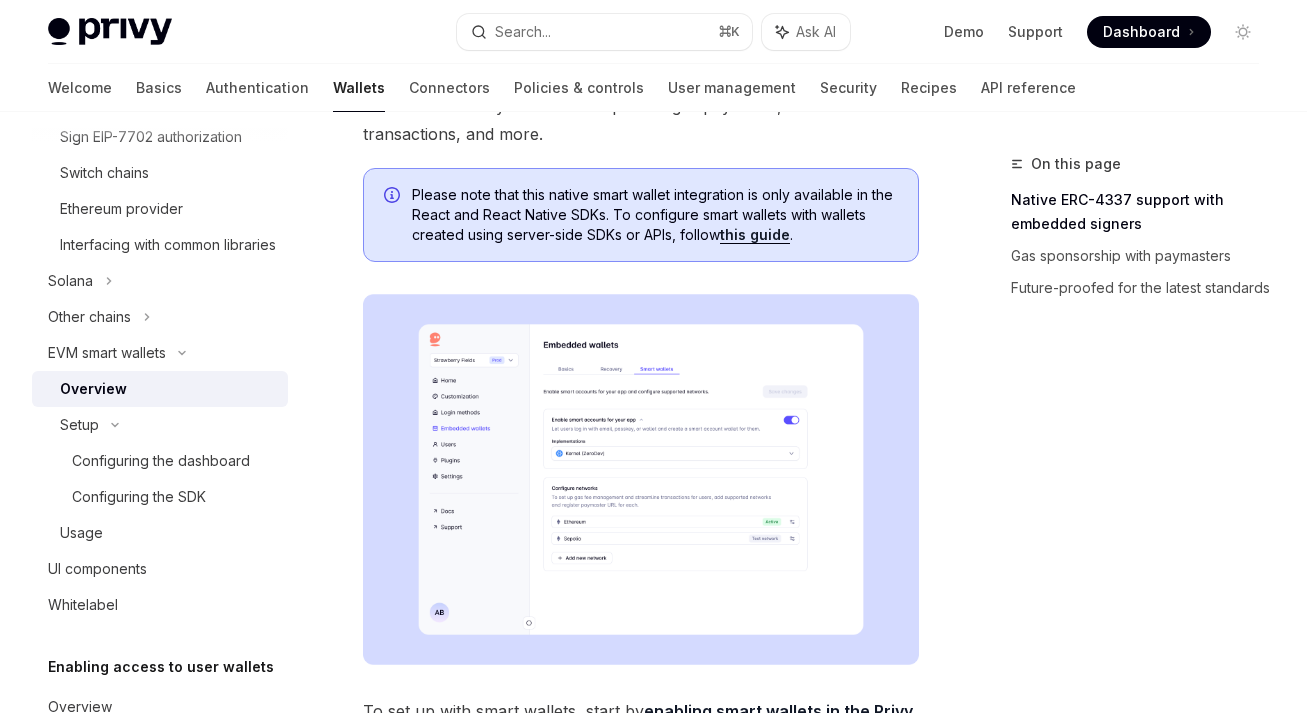 scroll, scrollTop: 248, scrollLeft: 0, axis: vertical 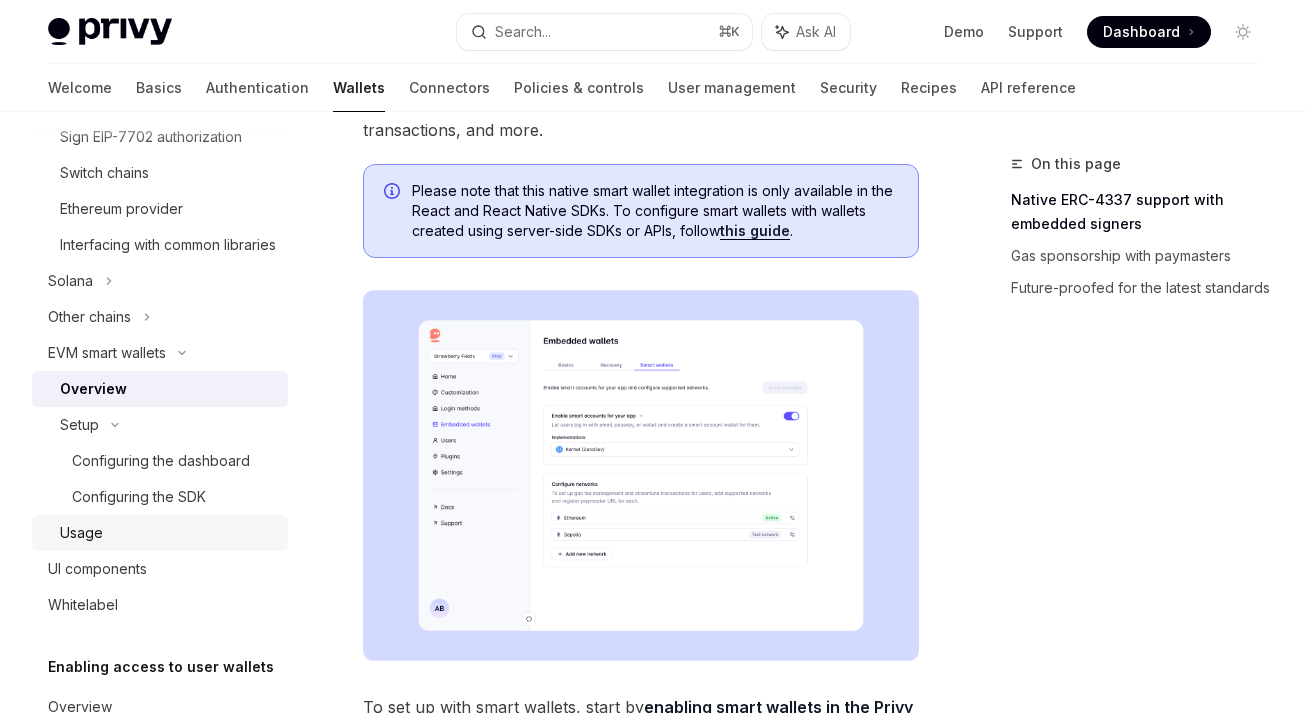 click on "Usage" at bounding box center (168, 533) 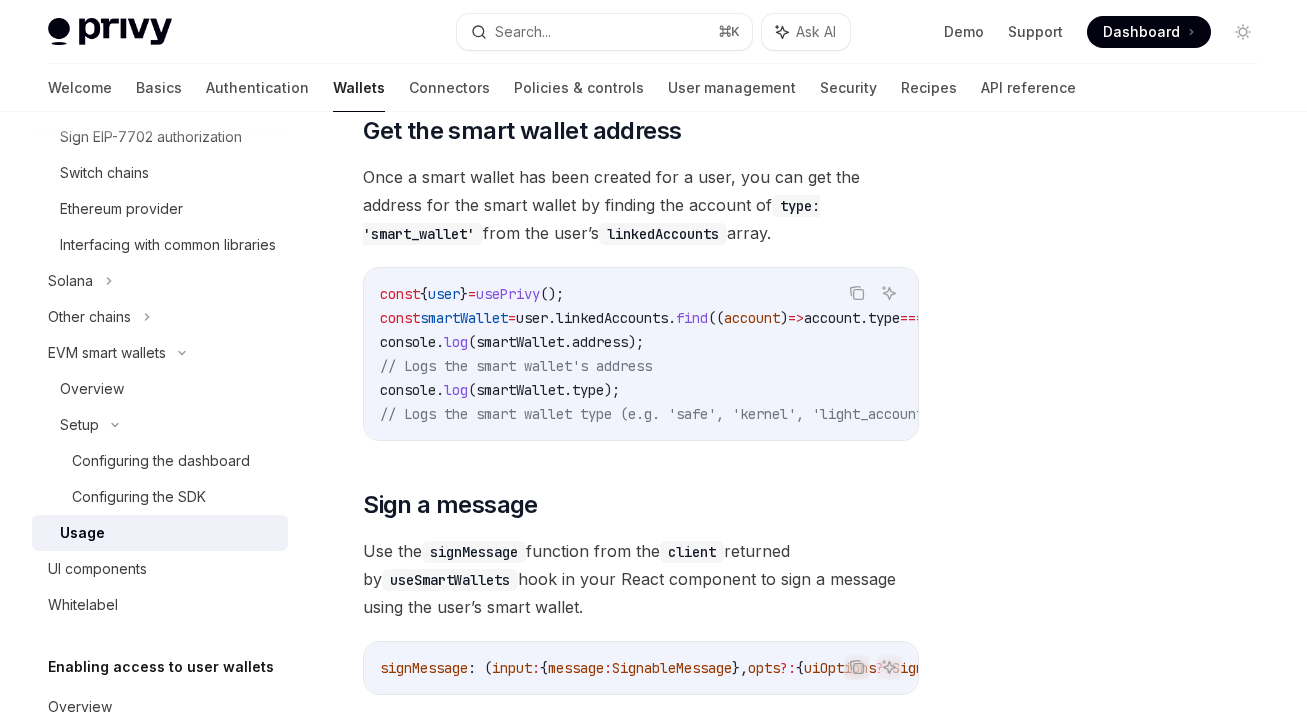 scroll, scrollTop: 345, scrollLeft: 0, axis: vertical 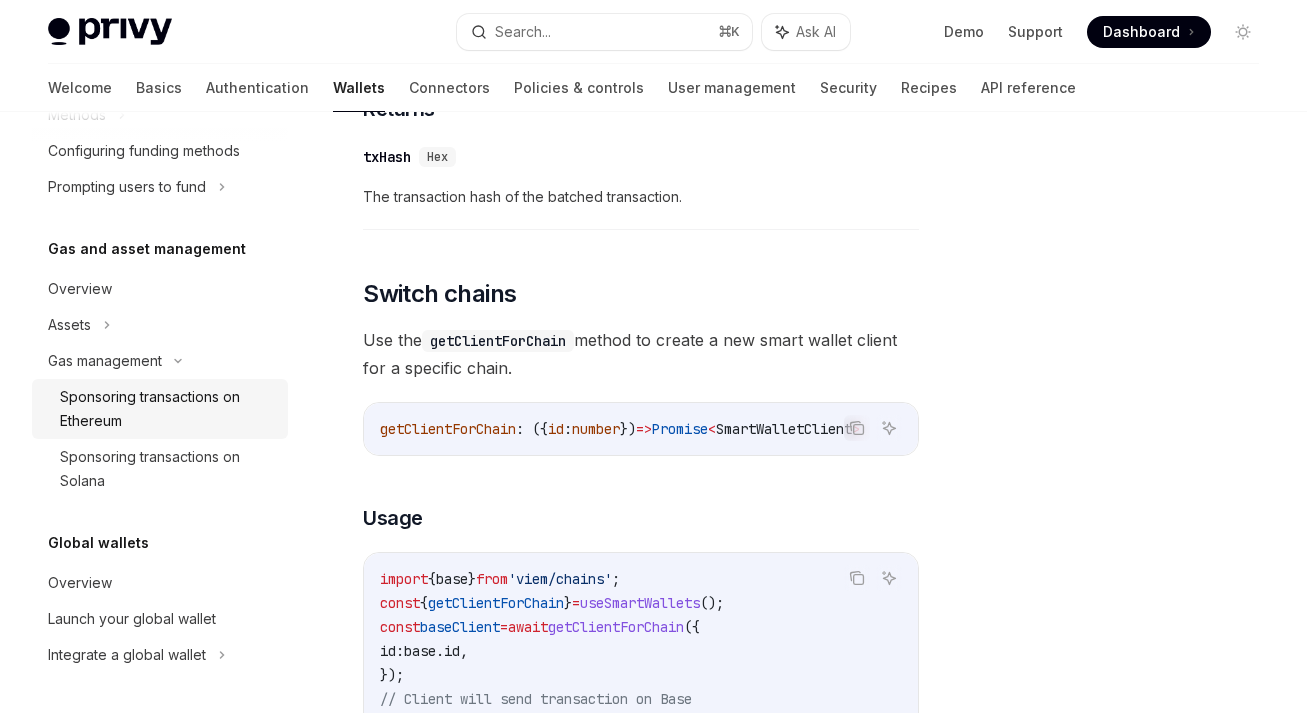click on "Sponsoring transactions on Ethereum" at bounding box center (168, 409) 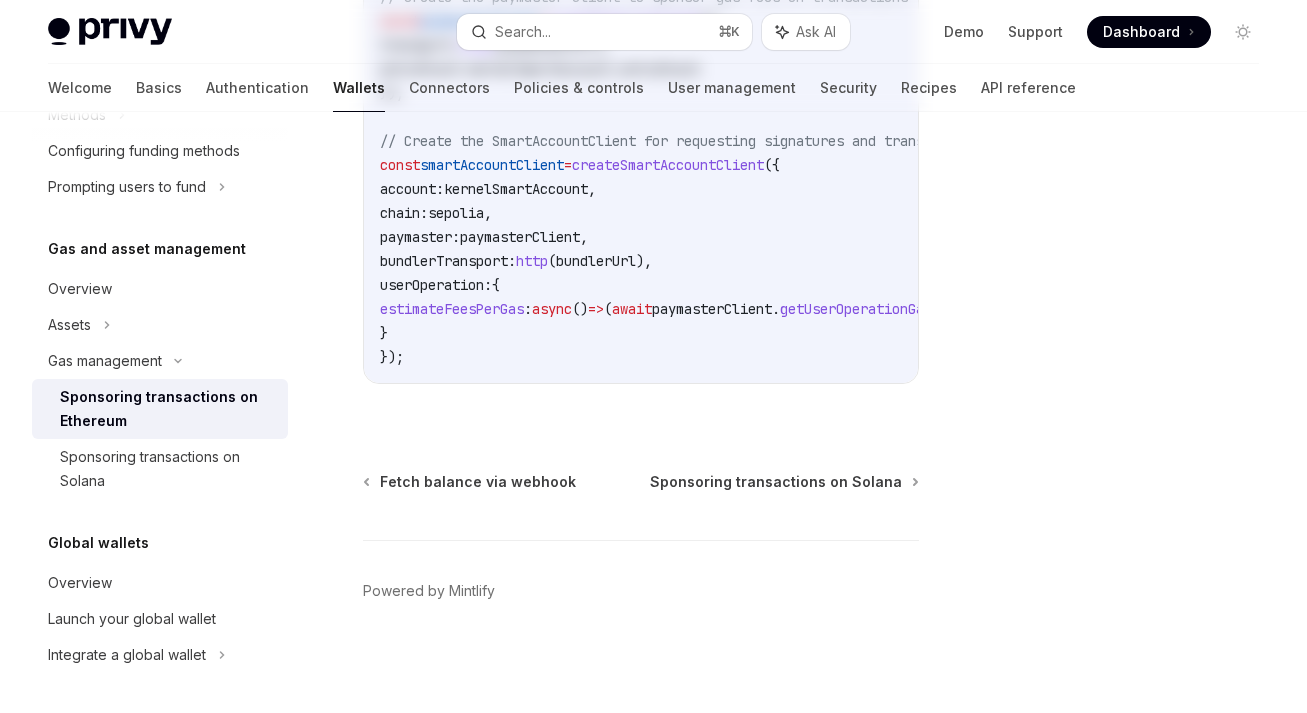scroll, scrollTop: 0, scrollLeft: 0, axis: both 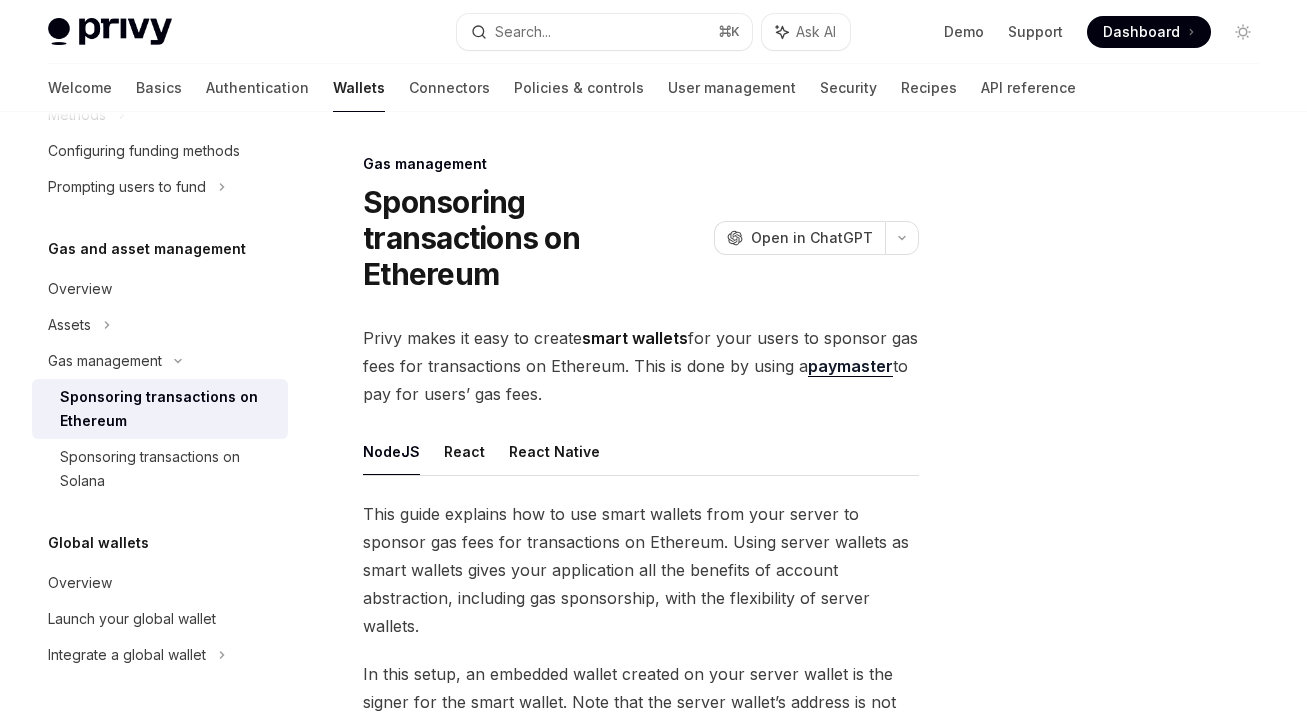 click on "paymaster" at bounding box center (850, 366) 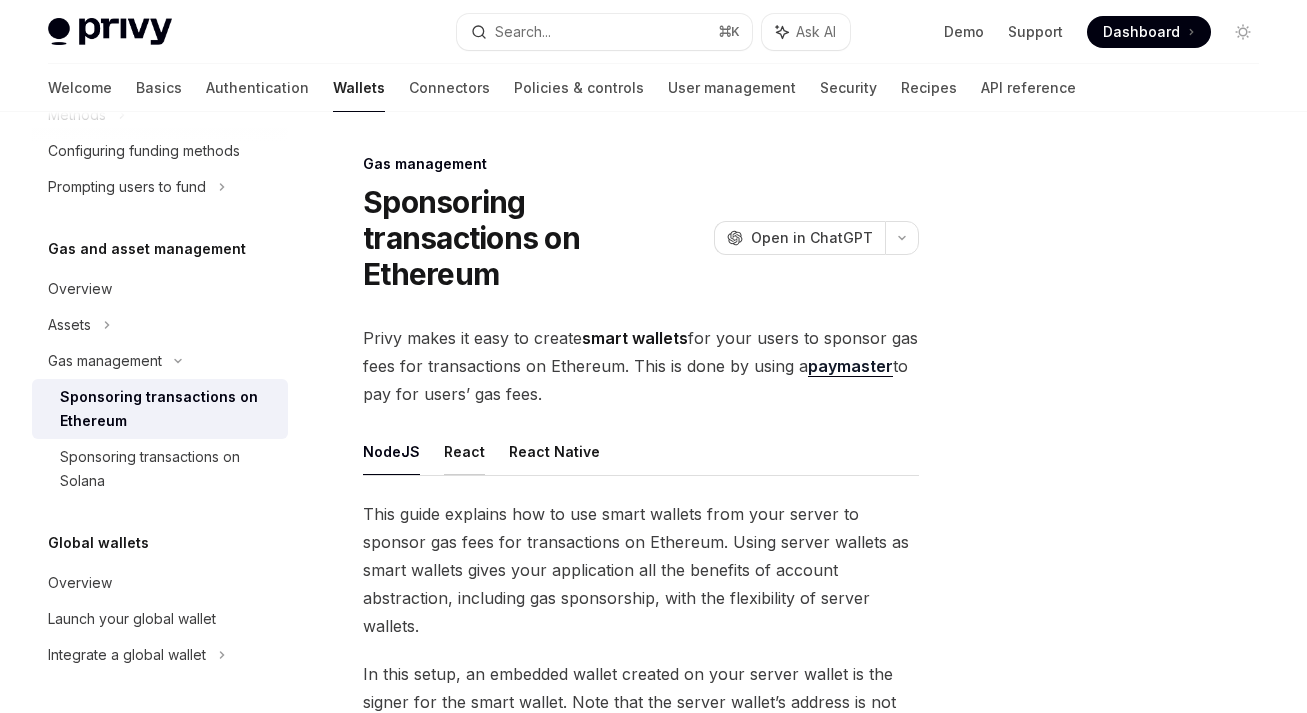 click on "React" at bounding box center (464, 451) 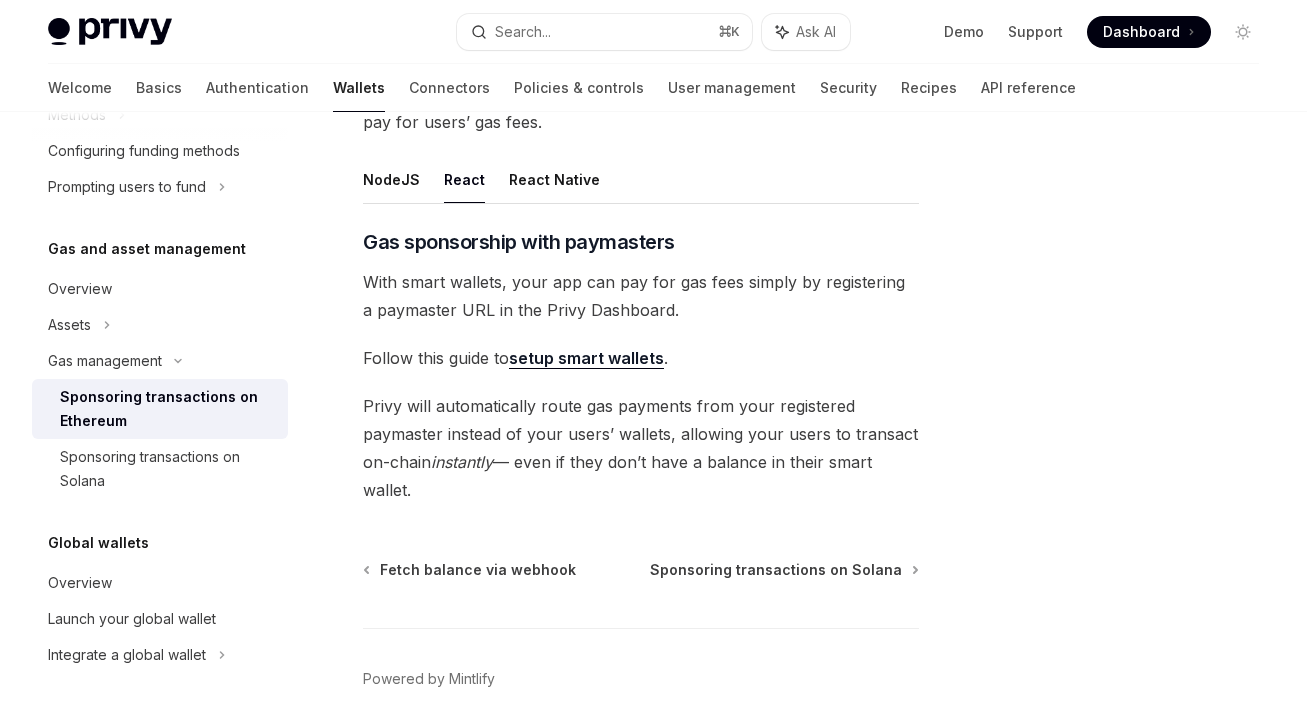 scroll, scrollTop: 286, scrollLeft: 0, axis: vertical 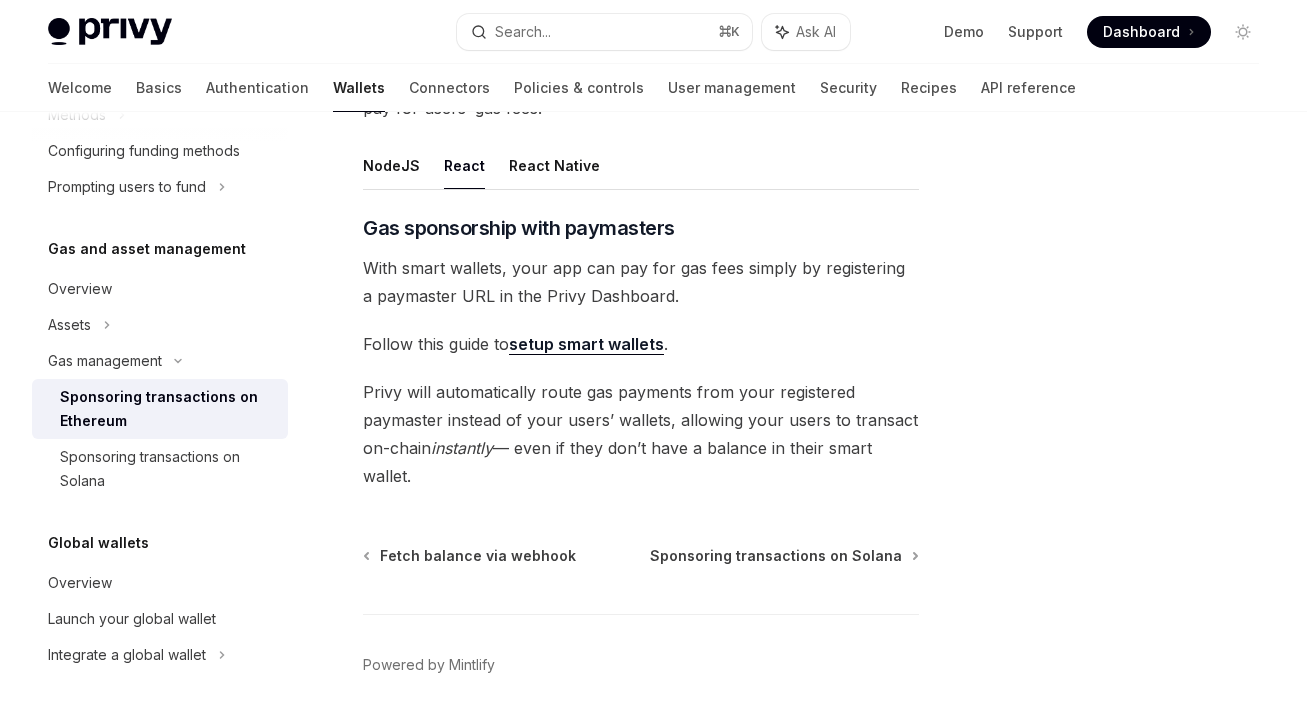 click on "setup smart wallets" at bounding box center (586, 344) 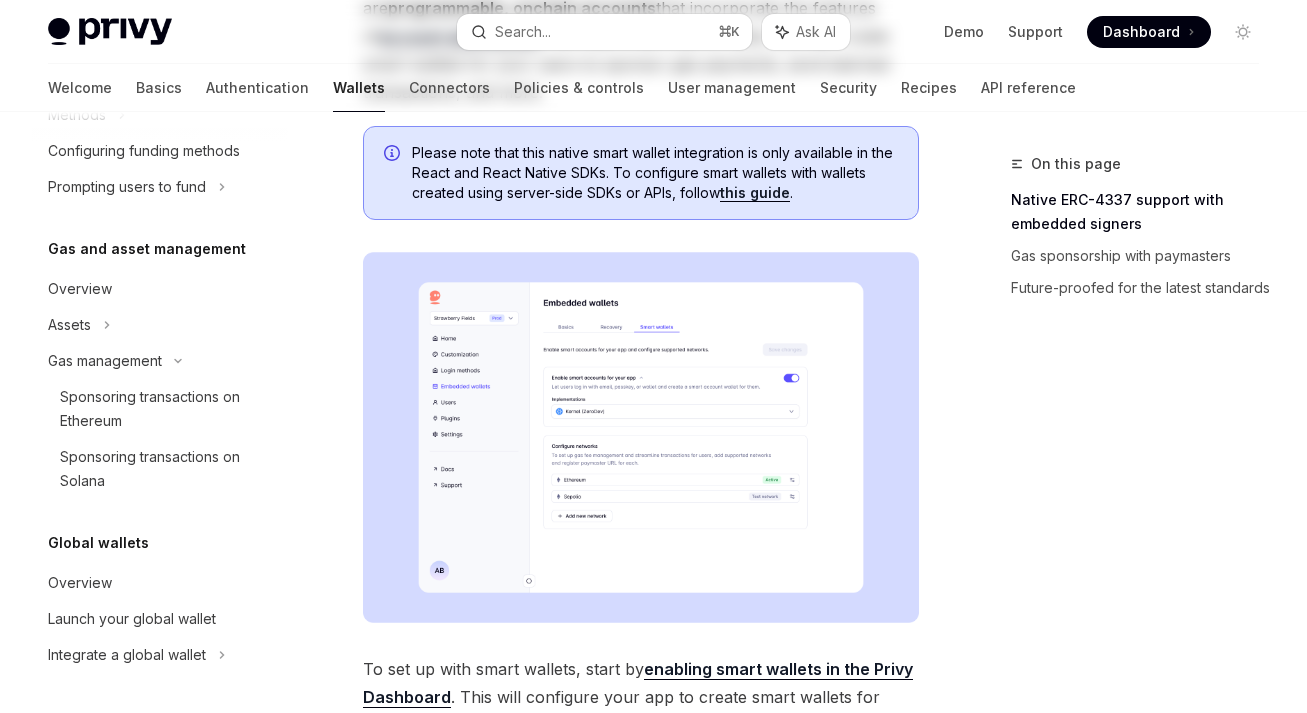 scroll, scrollTop: 0, scrollLeft: 0, axis: both 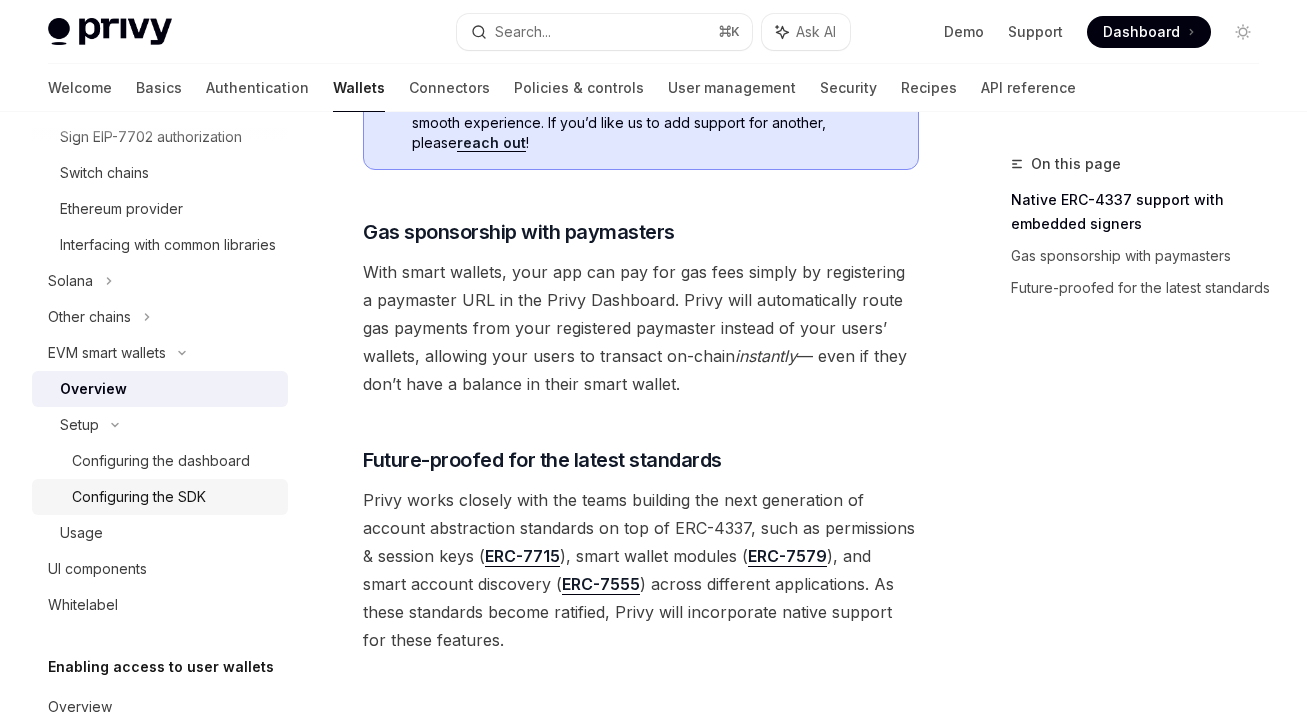 click on "Configuring the SDK" at bounding box center [139, 497] 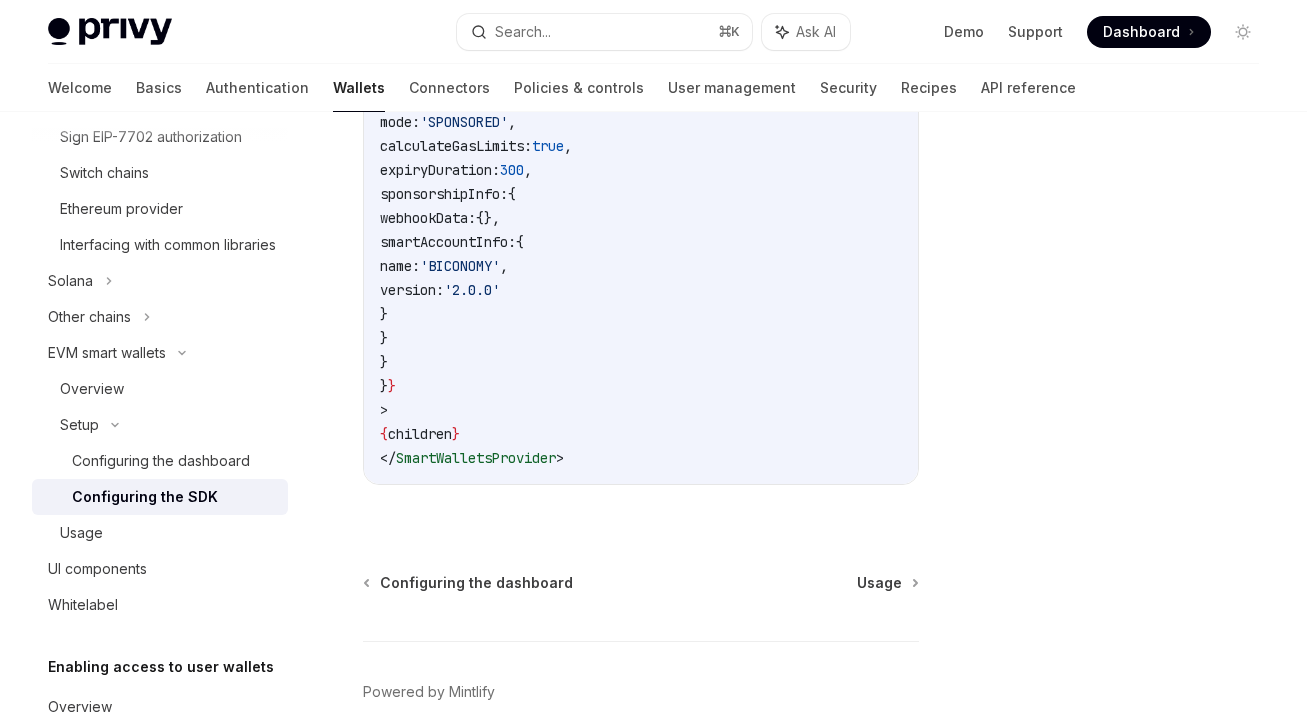 scroll, scrollTop: 2071, scrollLeft: 0, axis: vertical 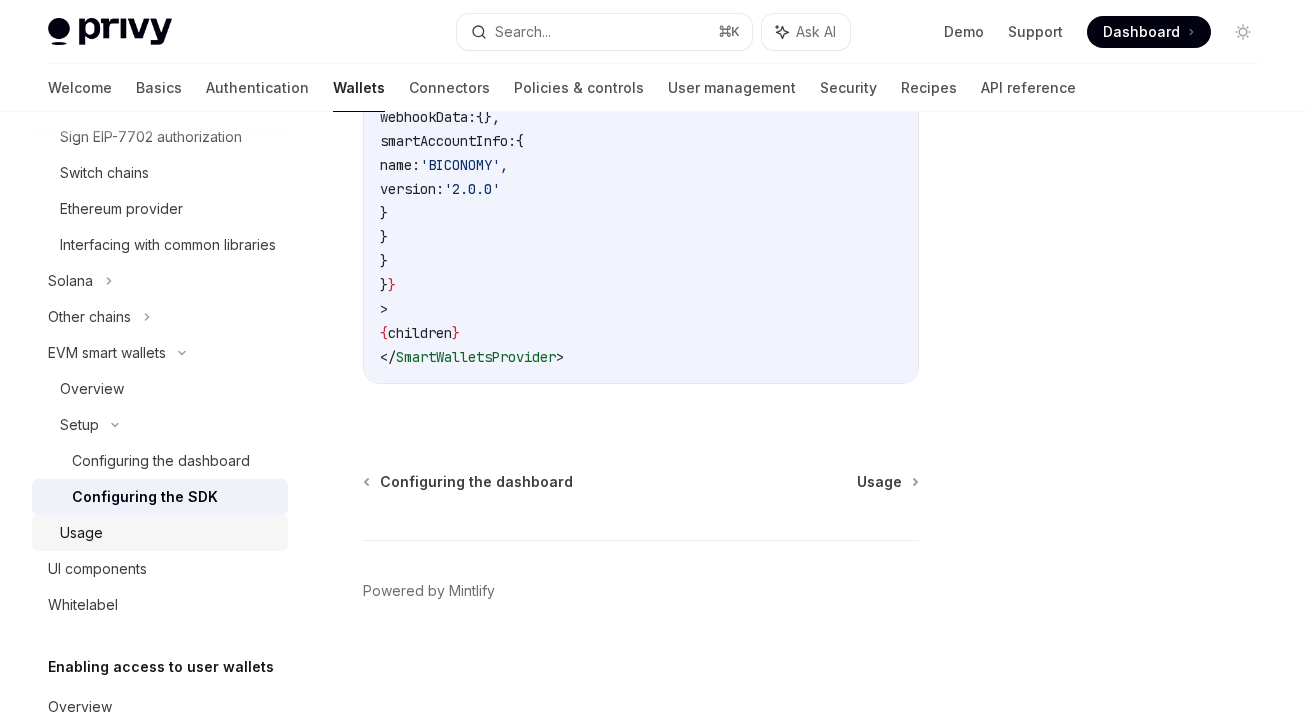 click on "Usage" at bounding box center [168, 533] 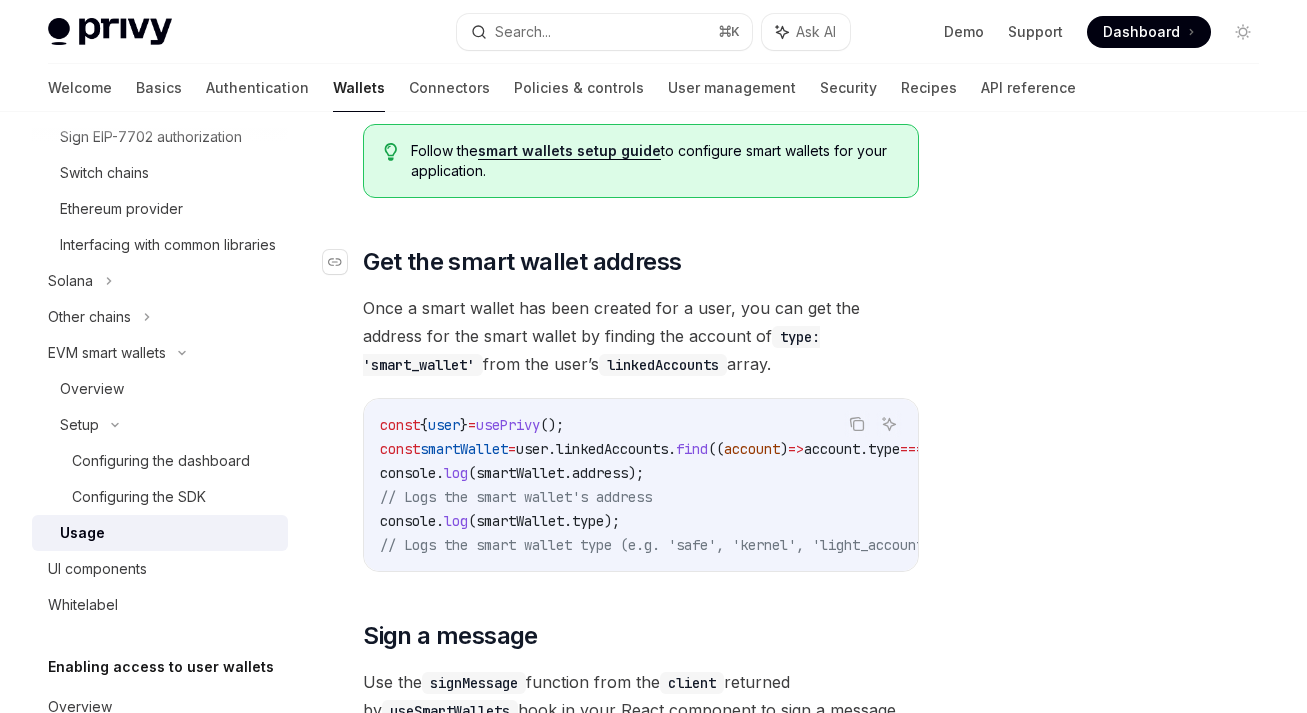 scroll, scrollTop: 219, scrollLeft: 0, axis: vertical 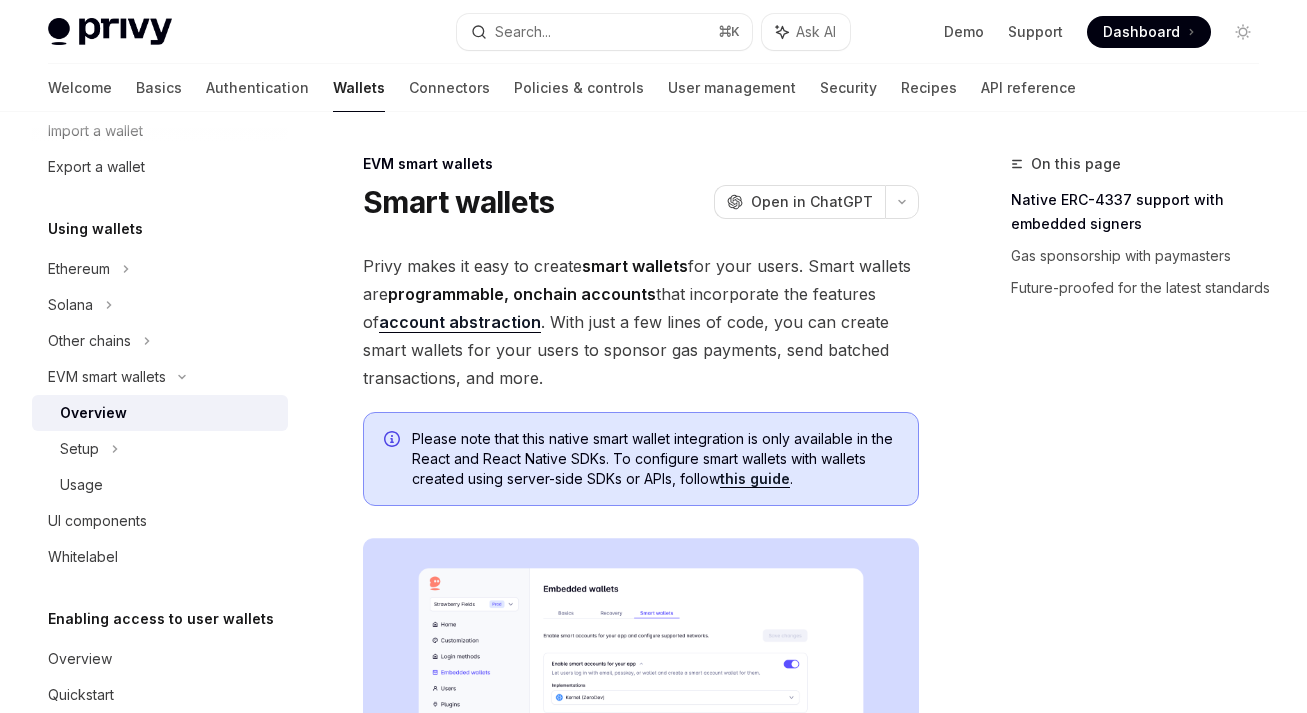 click on "this guide" at bounding box center [755, 479] 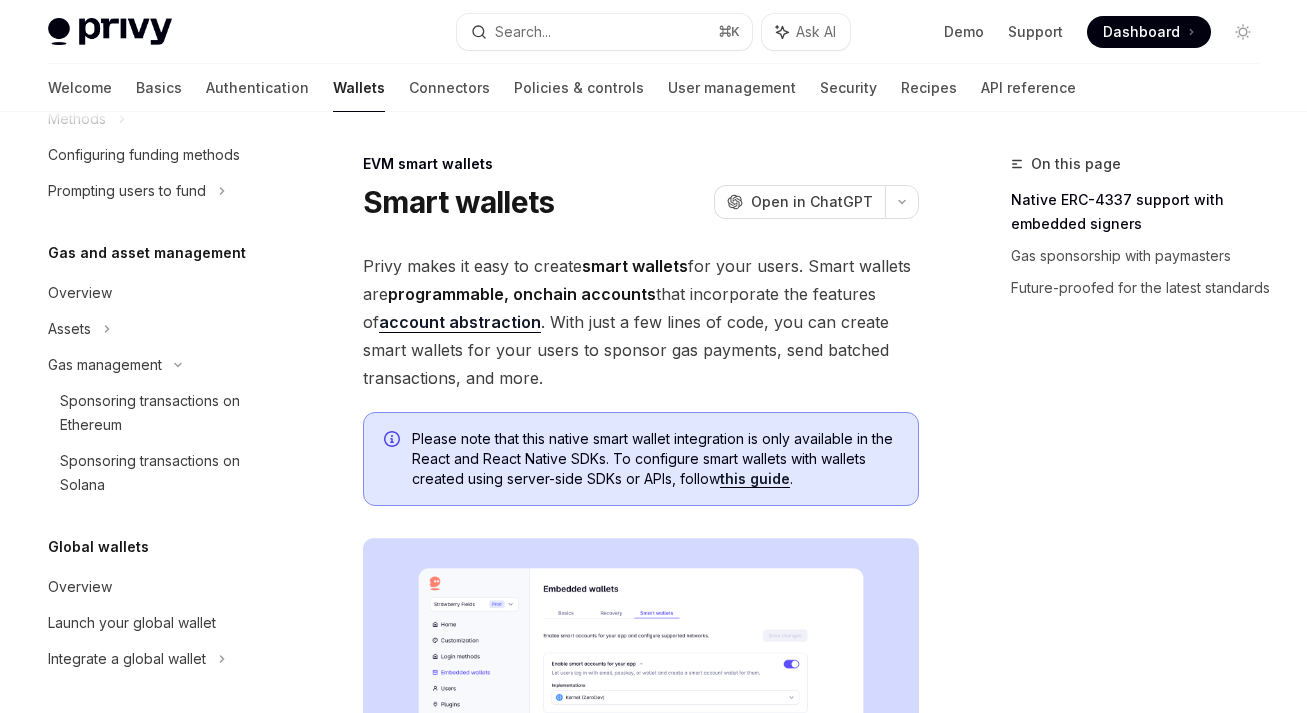 scroll, scrollTop: 287, scrollLeft: 0, axis: vertical 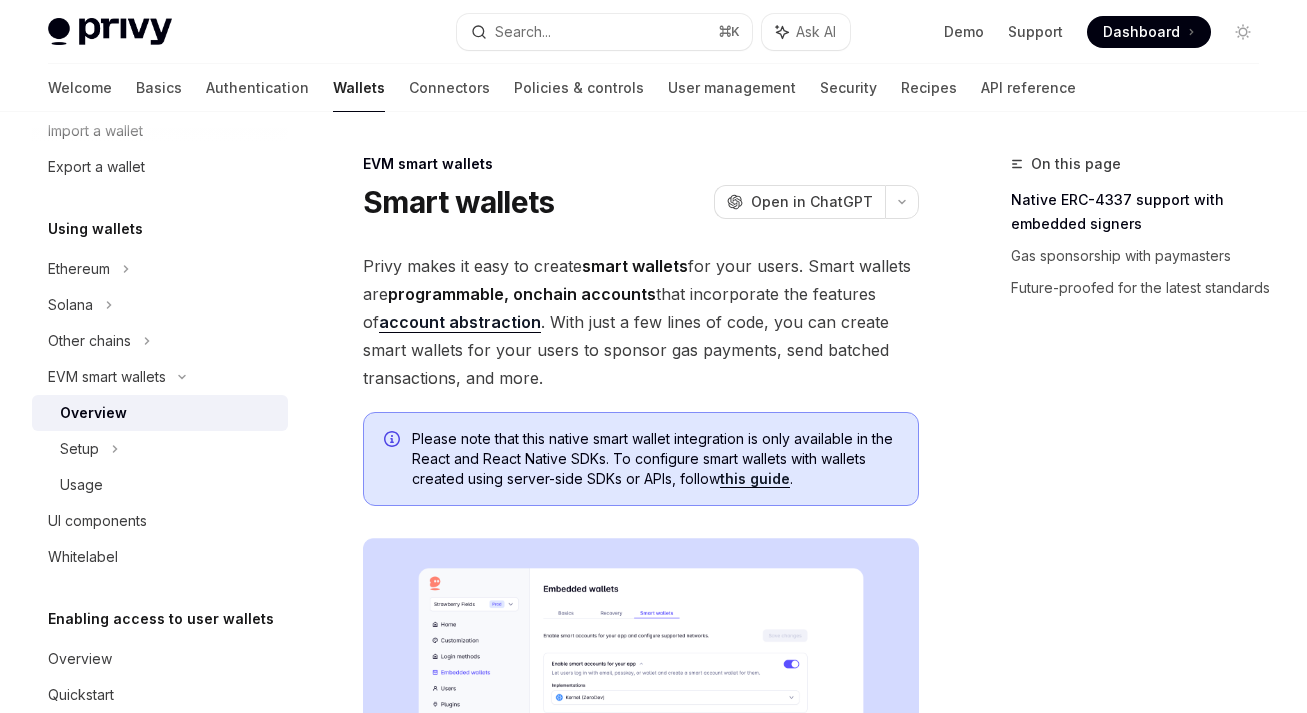 click on "this guide" at bounding box center (755, 479) 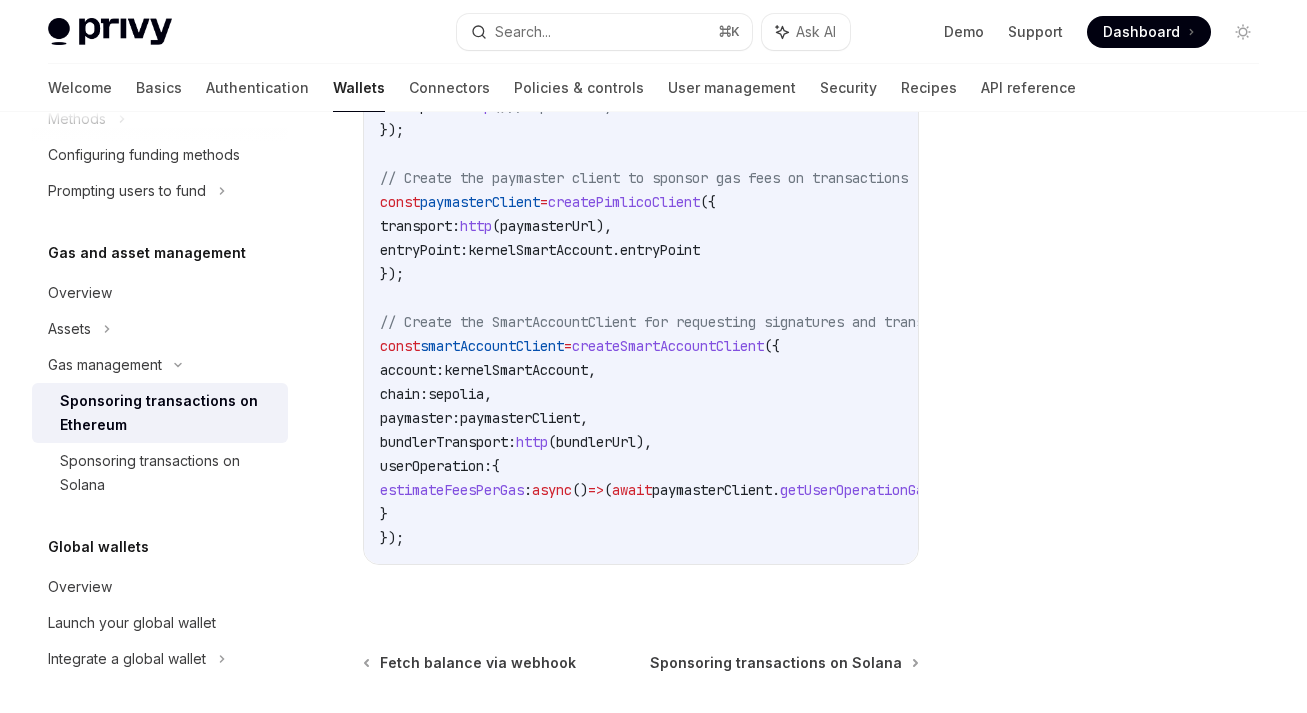 scroll, scrollTop: 2845, scrollLeft: 0, axis: vertical 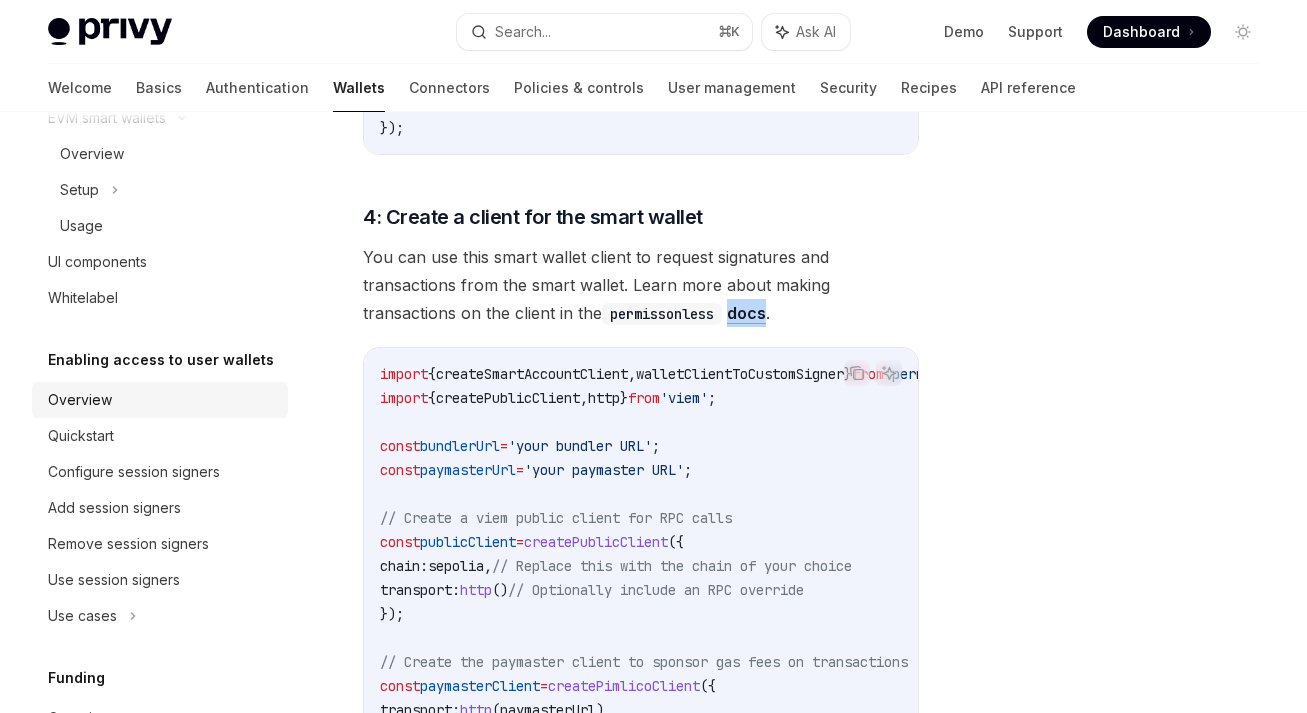 click on "Overview" at bounding box center (162, 400) 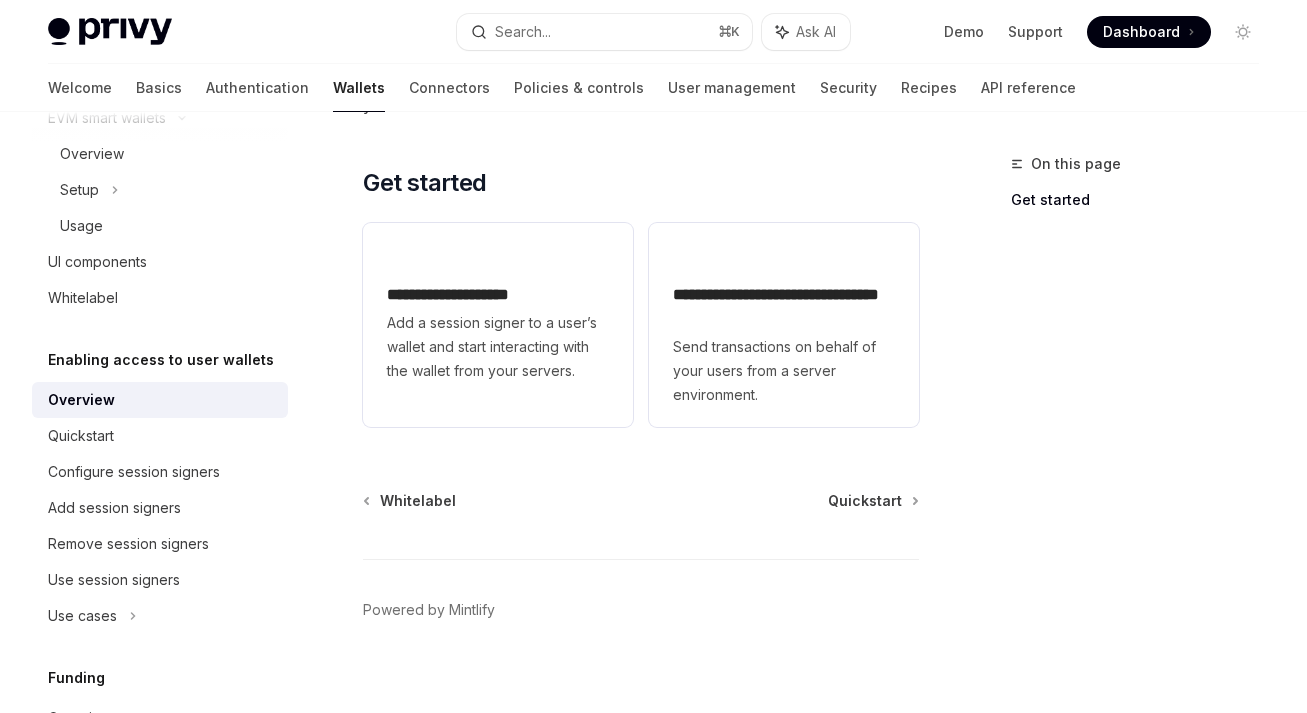 scroll, scrollTop: 696, scrollLeft: 0, axis: vertical 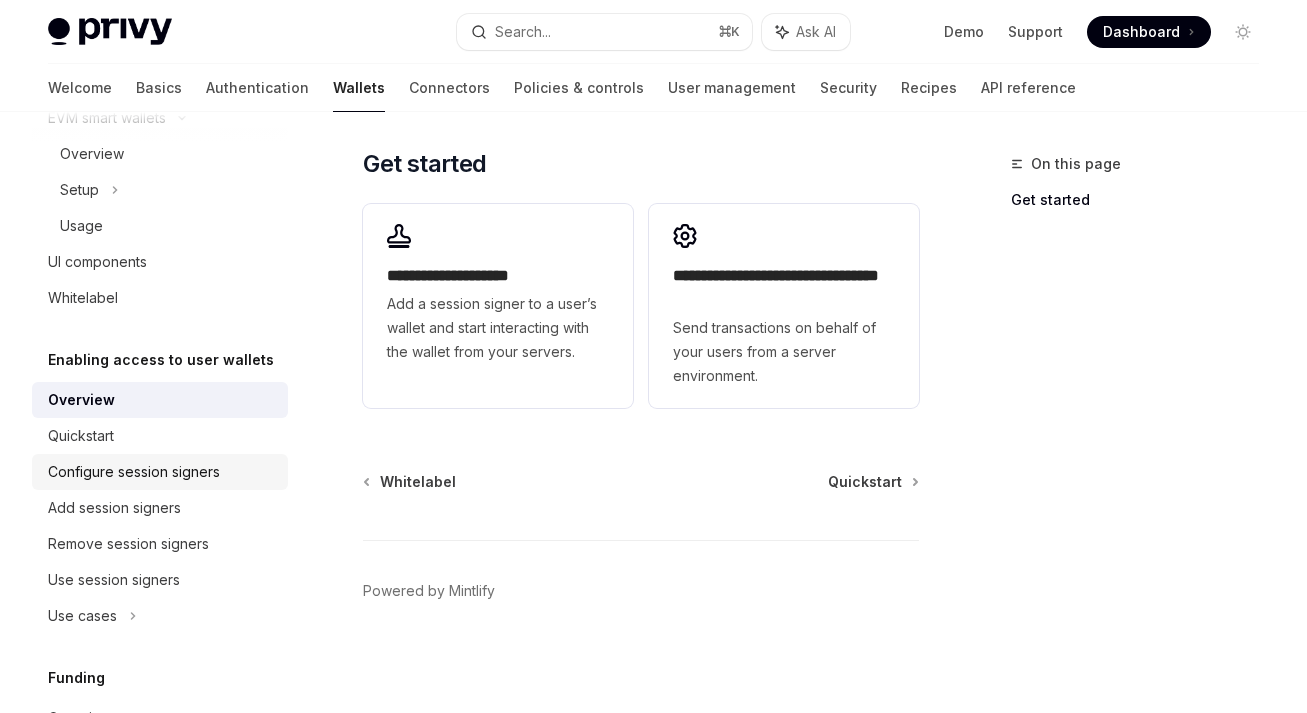 click on "Configure session signers" at bounding box center (134, 472) 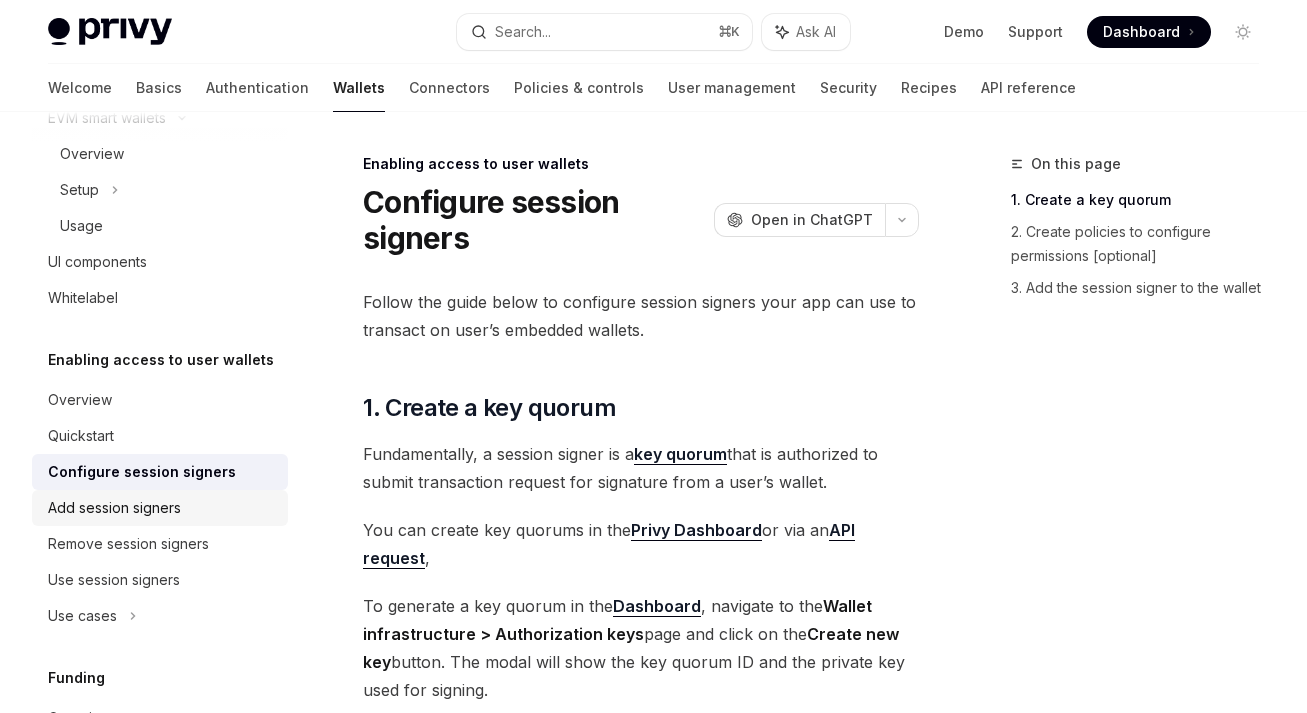 click on "Add session signers" at bounding box center [114, 508] 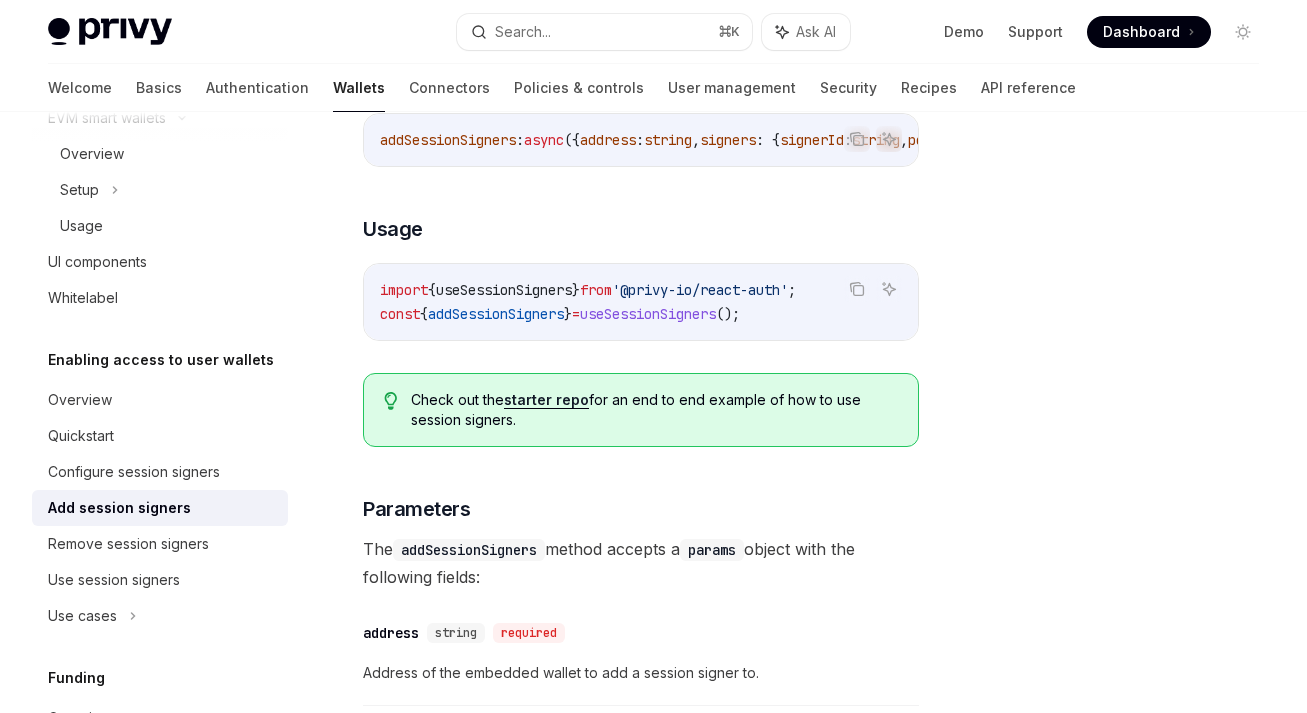 scroll, scrollTop: 482, scrollLeft: 0, axis: vertical 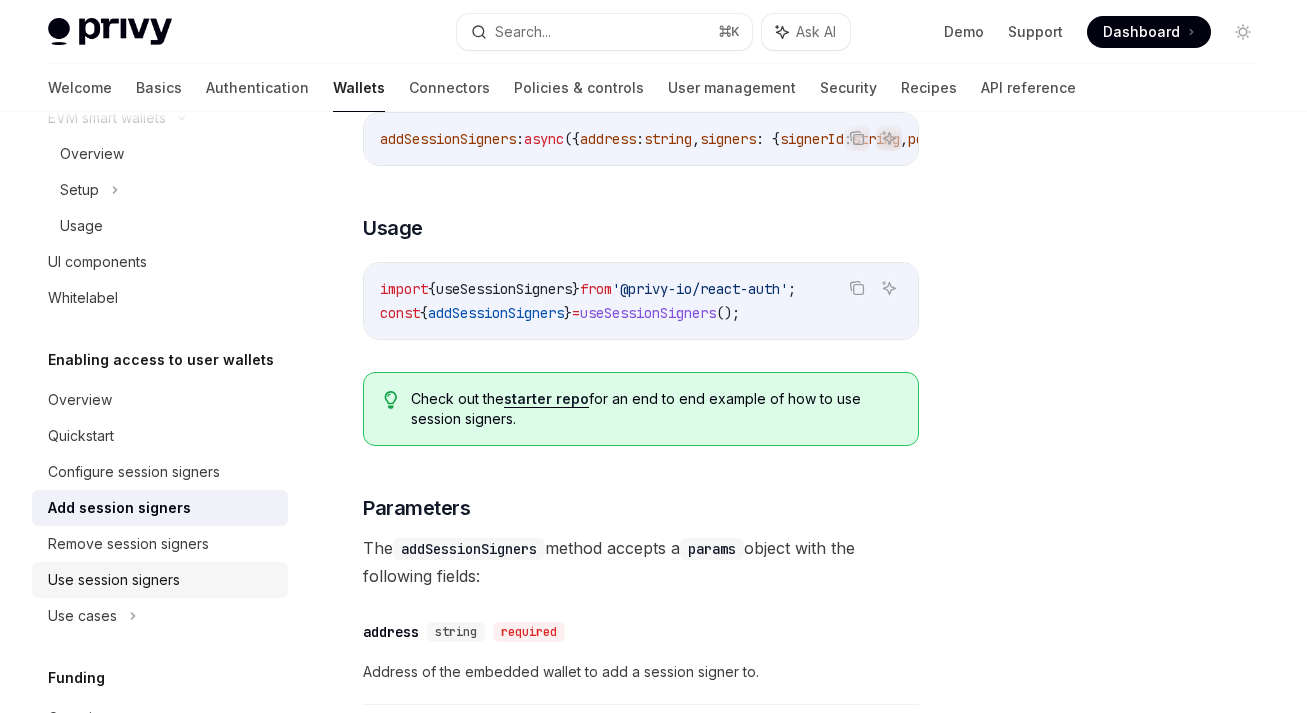 click on "Use session signers" at bounding box center [114, 580] 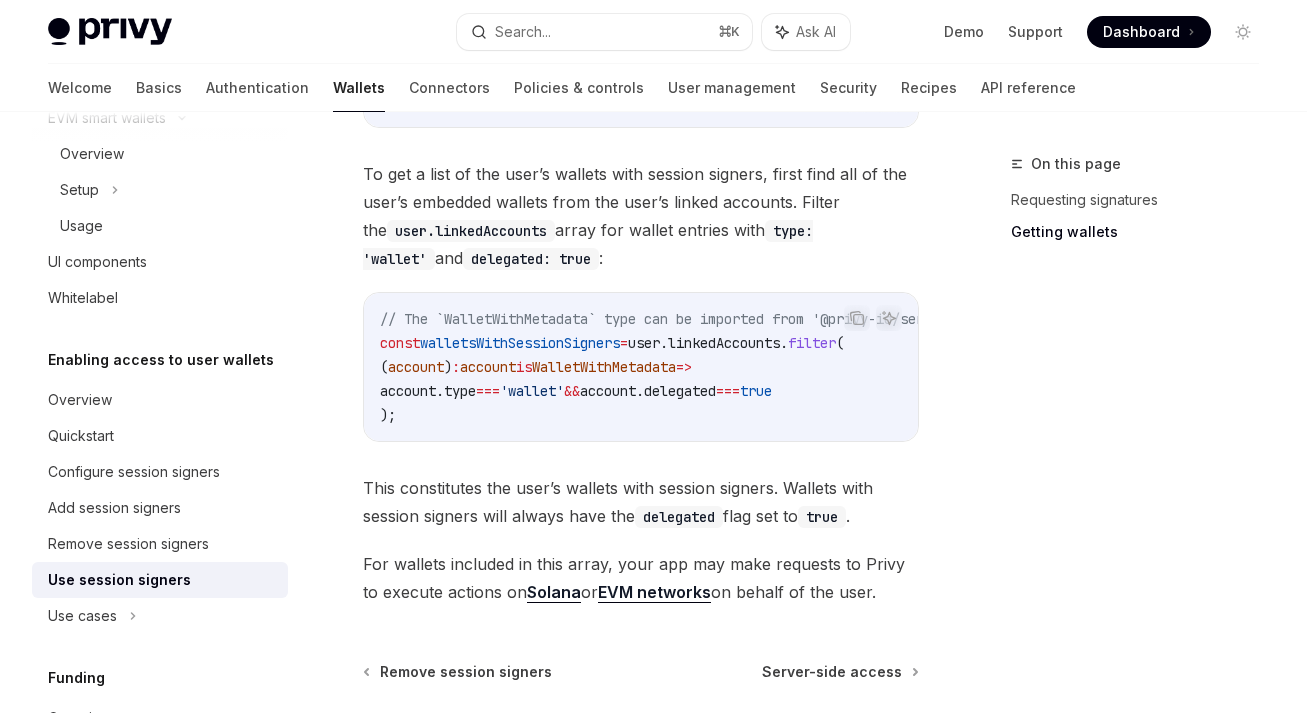 scroll, scrollTop: 1083, scrollLeft: 0, axis: vertical 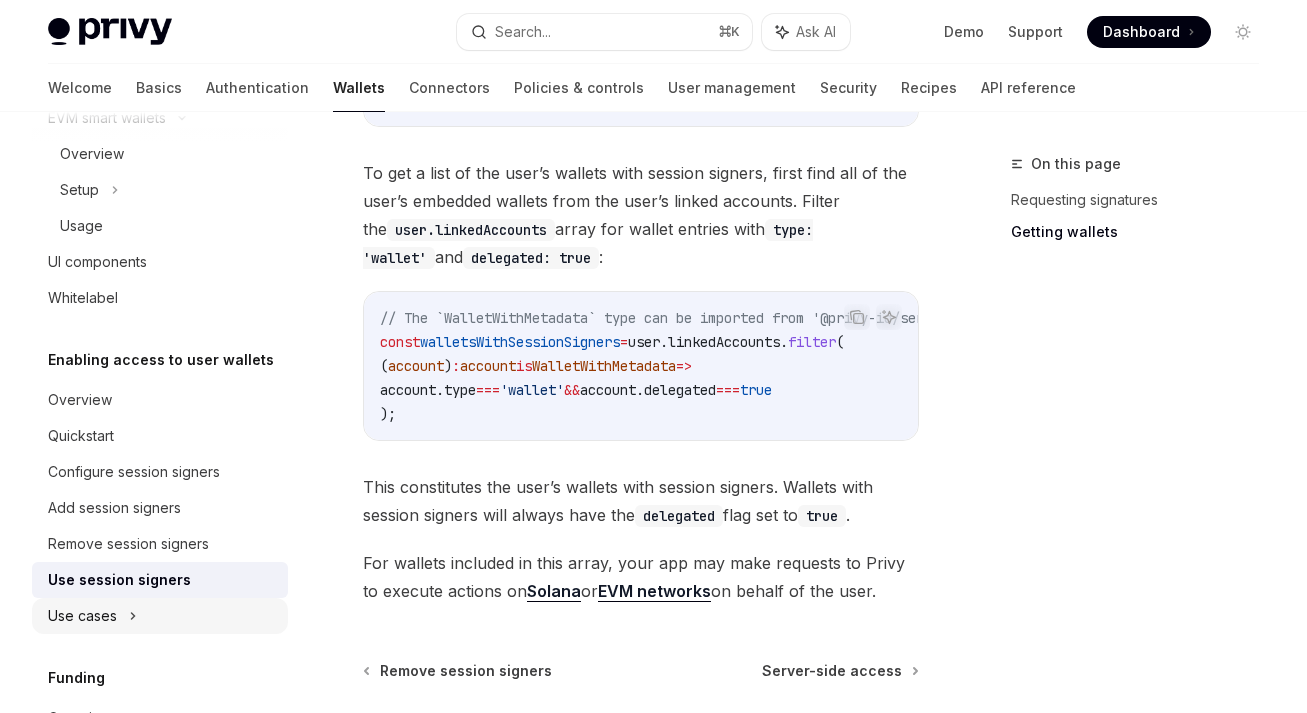 click on "Use cases" at bounding box center (160, 616) 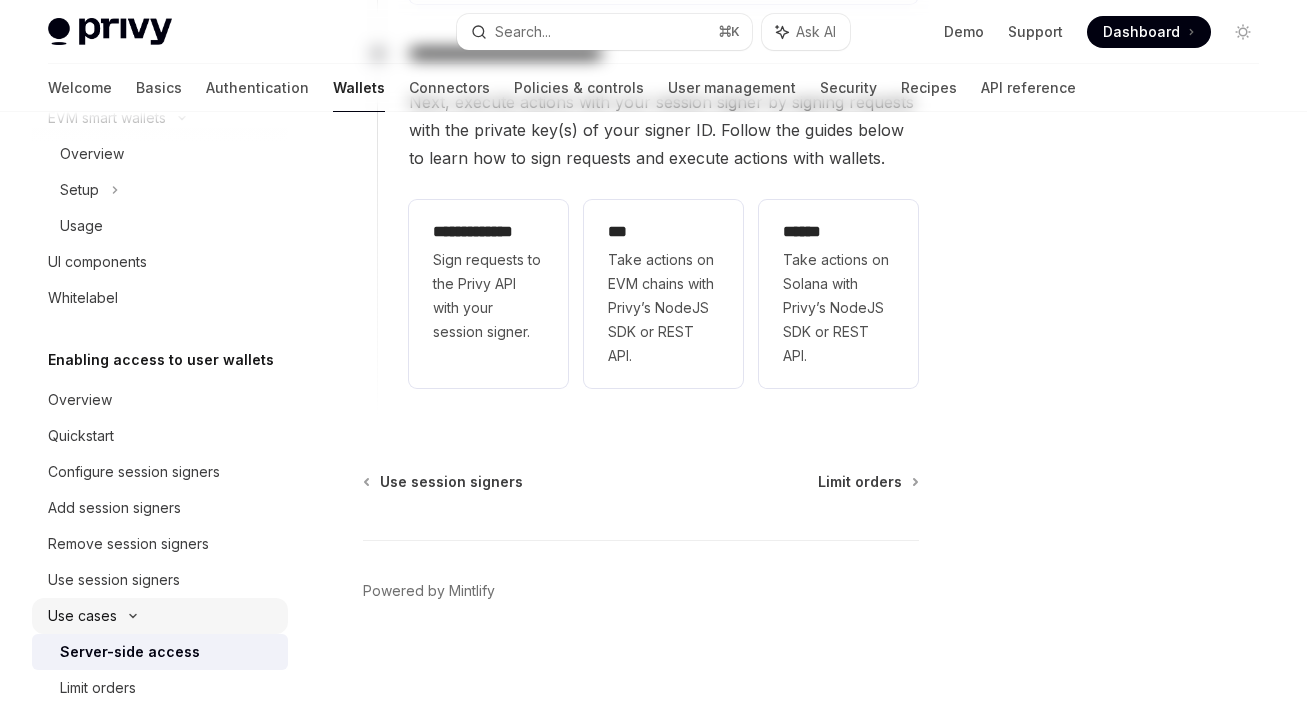 scroll, scrollTop: 0, scrollLeft: 0, axis: both 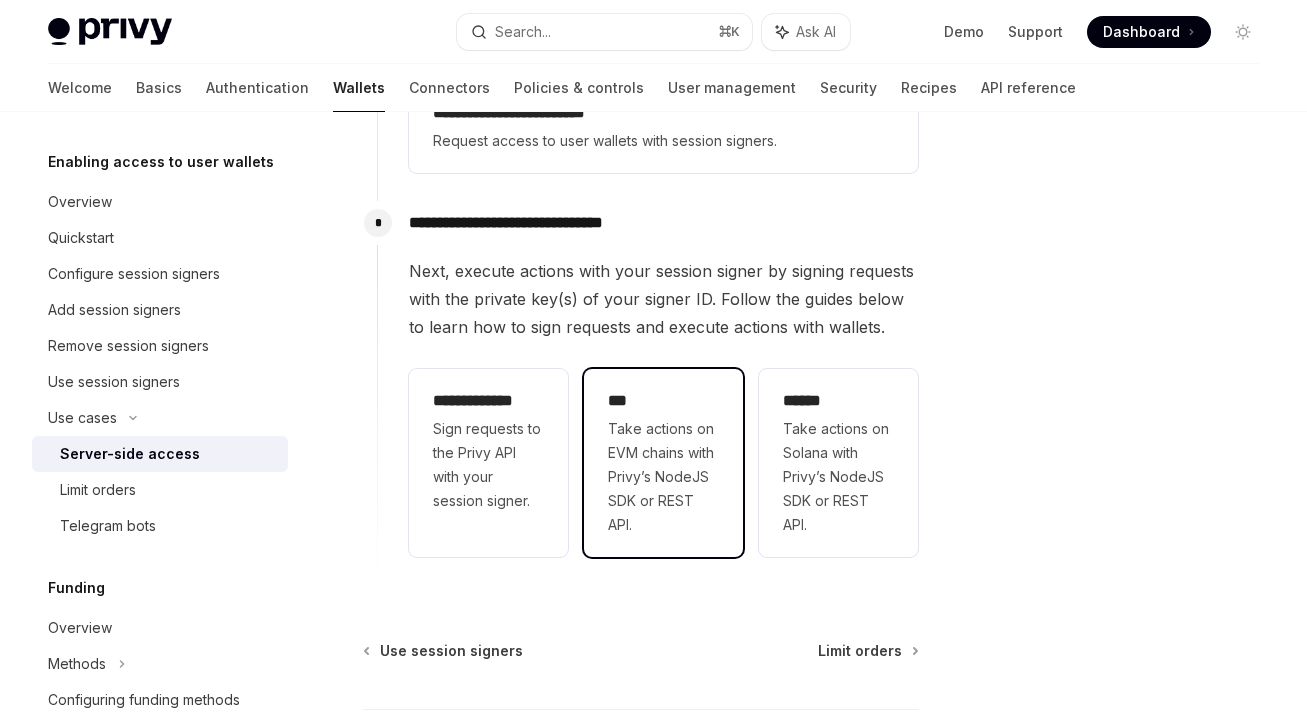 click on "Take actions on EVM chains with Privy’s NodeJS SDK or REST API." at bounding box center (663, 477) 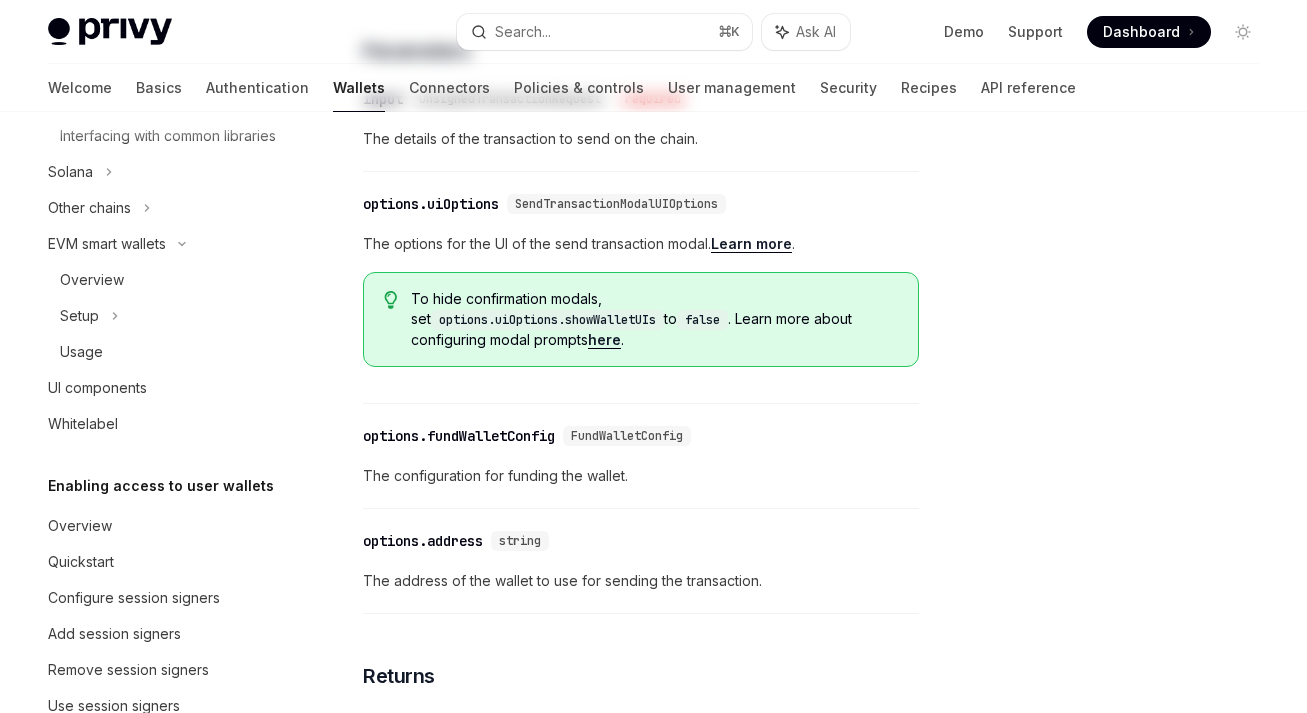 scroll, scrollTop: 0, scrollLeft: 0, axis: both 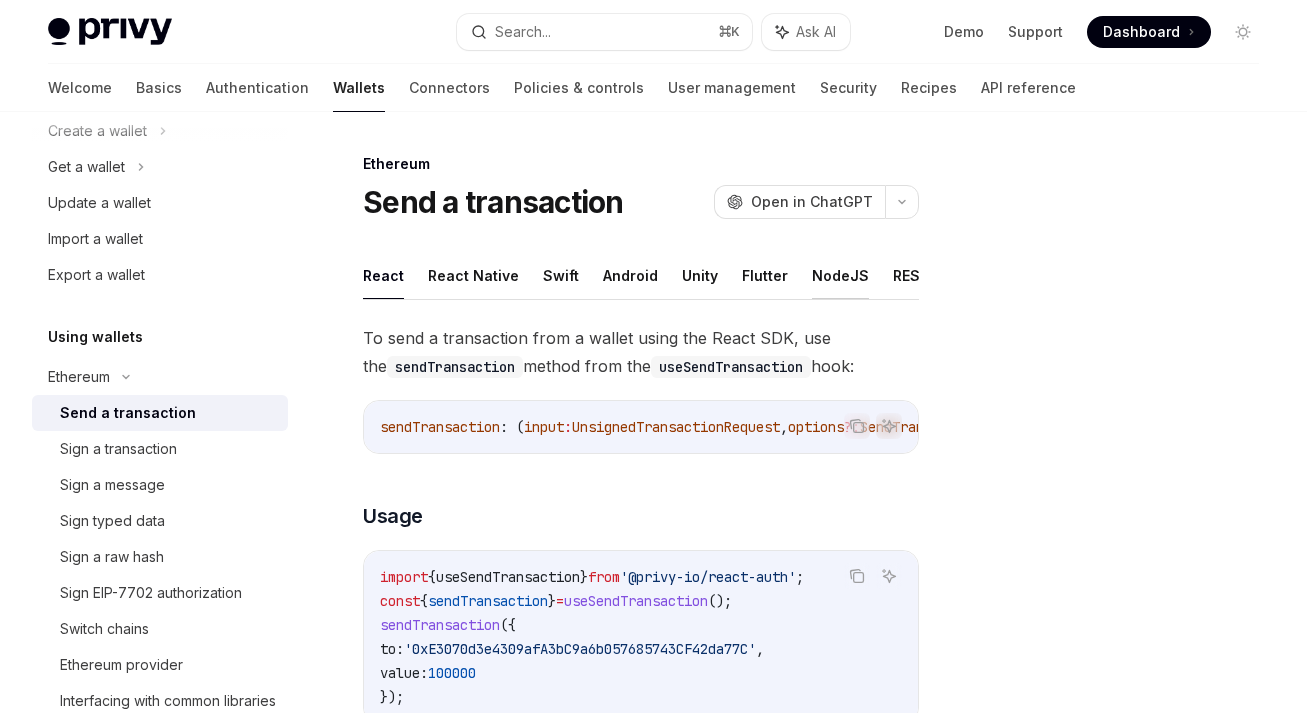click on "NodeJS" at bounding box center (840, 275) 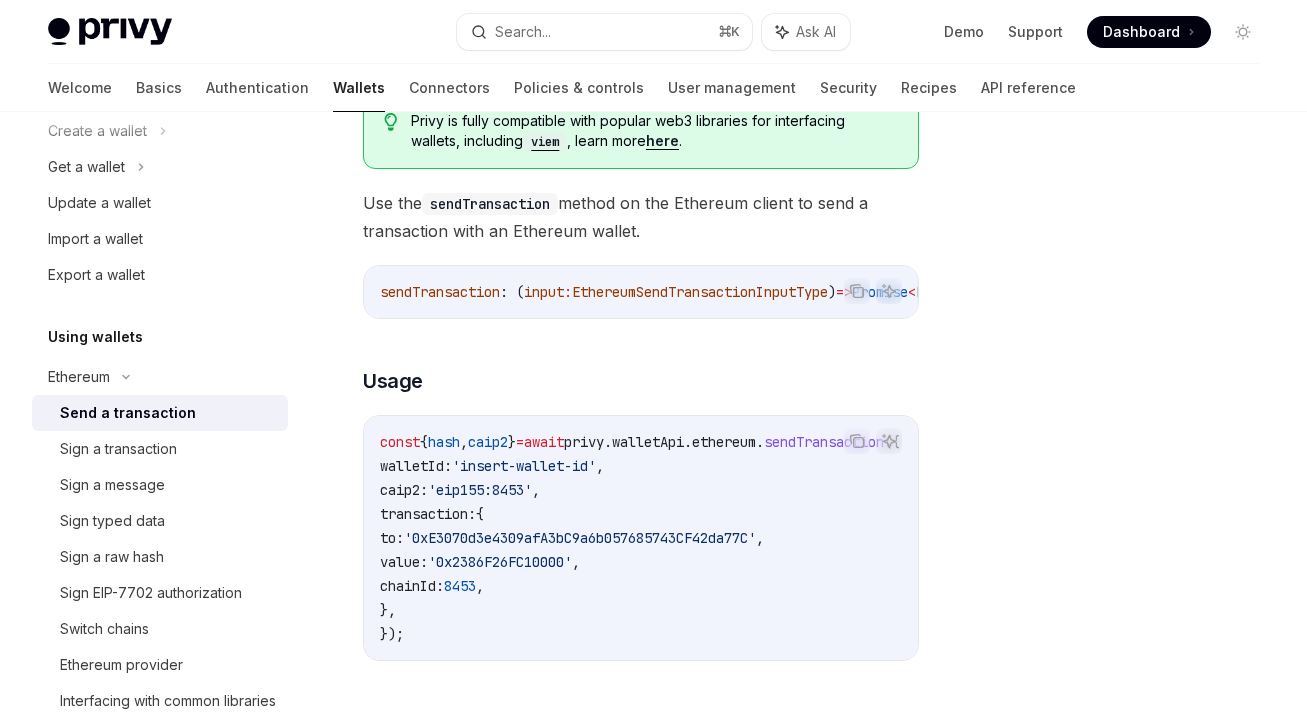 scroll, scrollTop: 247, scrollLeft: 0, axis: vertical 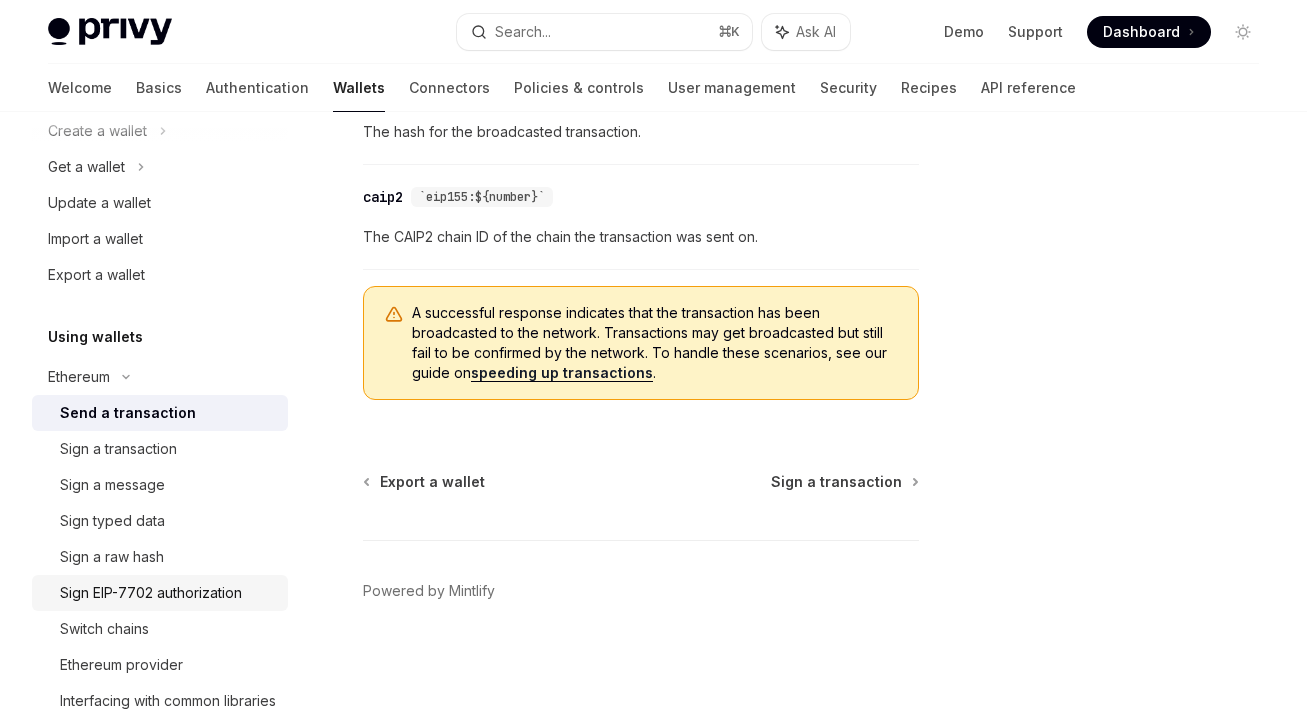 click on "Sign EIP-7702 authorization" at bounding box center [151, 593] 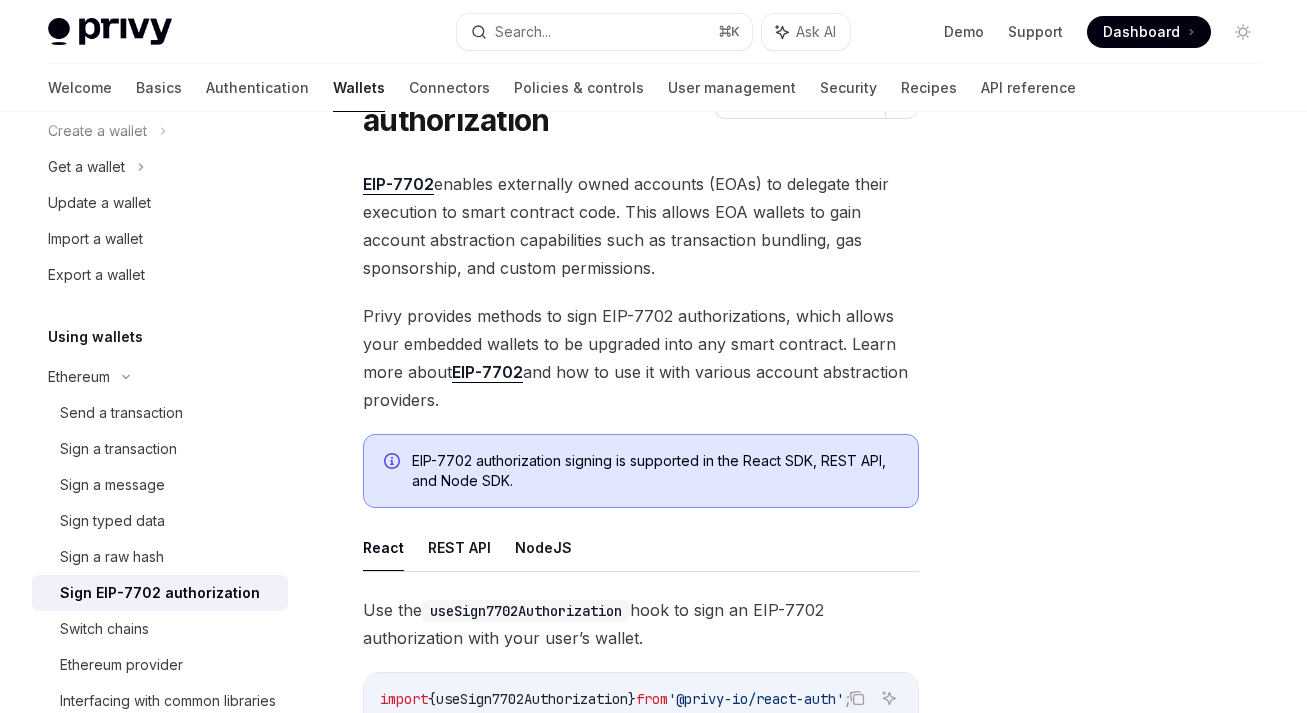 scroll, scrollTop: 129, scrollLeft: 0, axis: vertical 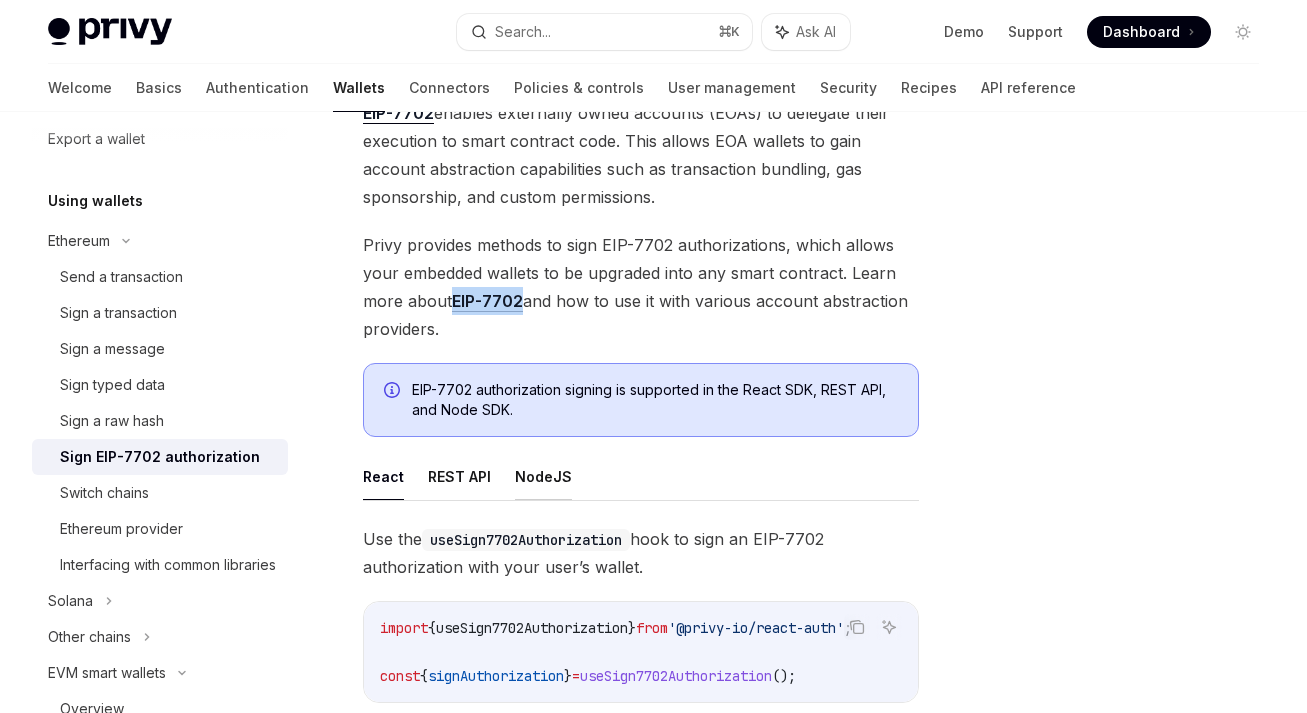 click on "NodeJS" at bounding box center [543, 476] 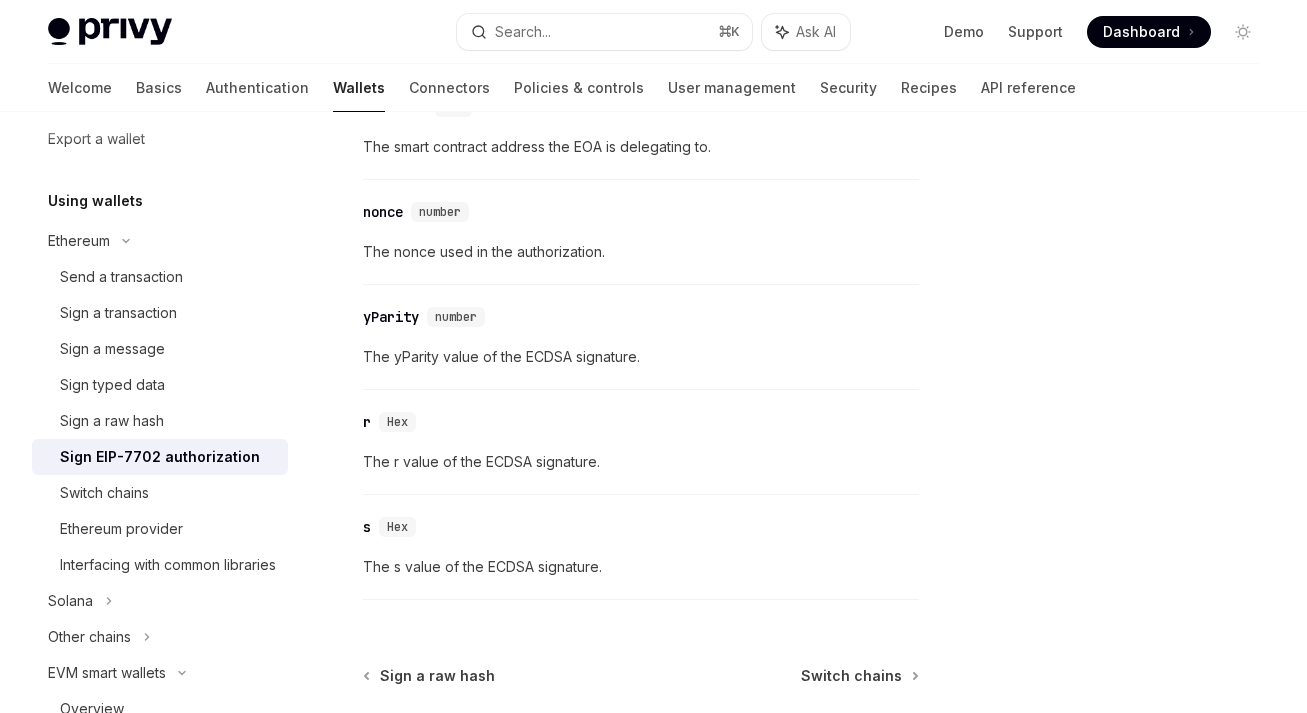 scroll, scrollTop: 1850, scrollLeft: 0, axis: vertical 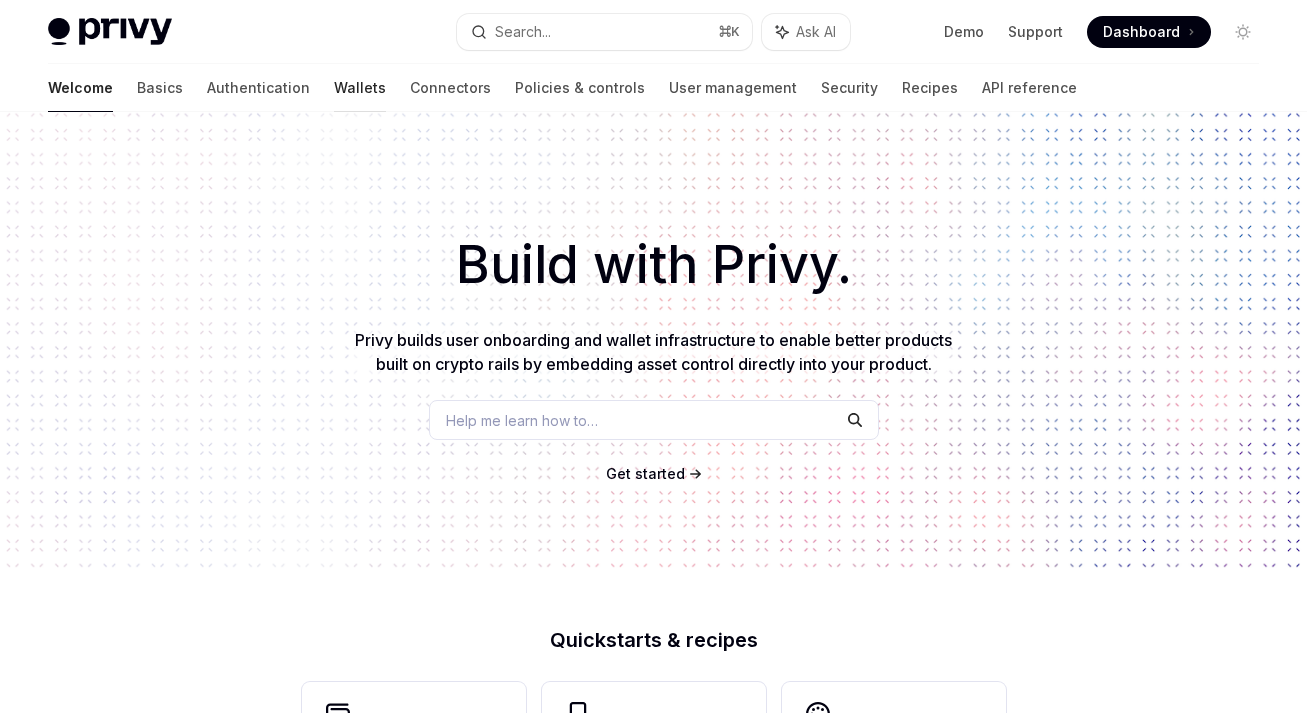 click on "Wallets" at bounding box center [360, 88] 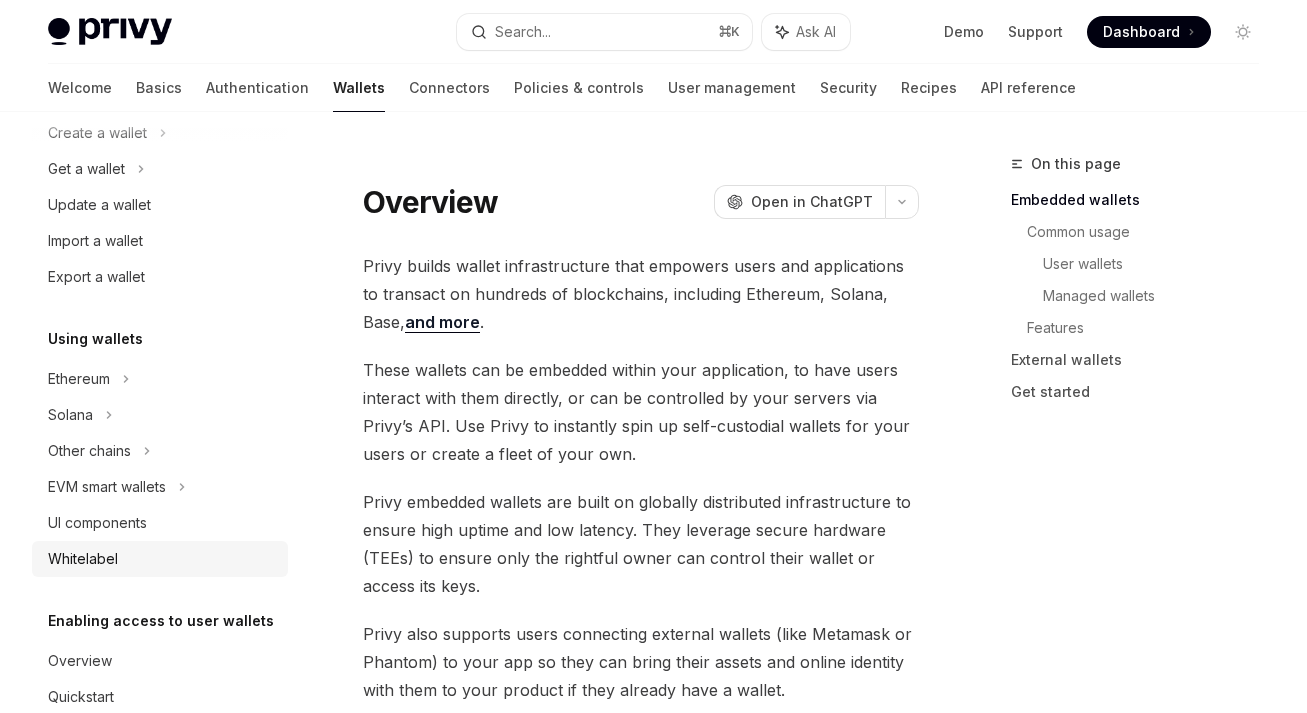scroll, scrollTop: 66, scrollLeft: 0, axis: vertical 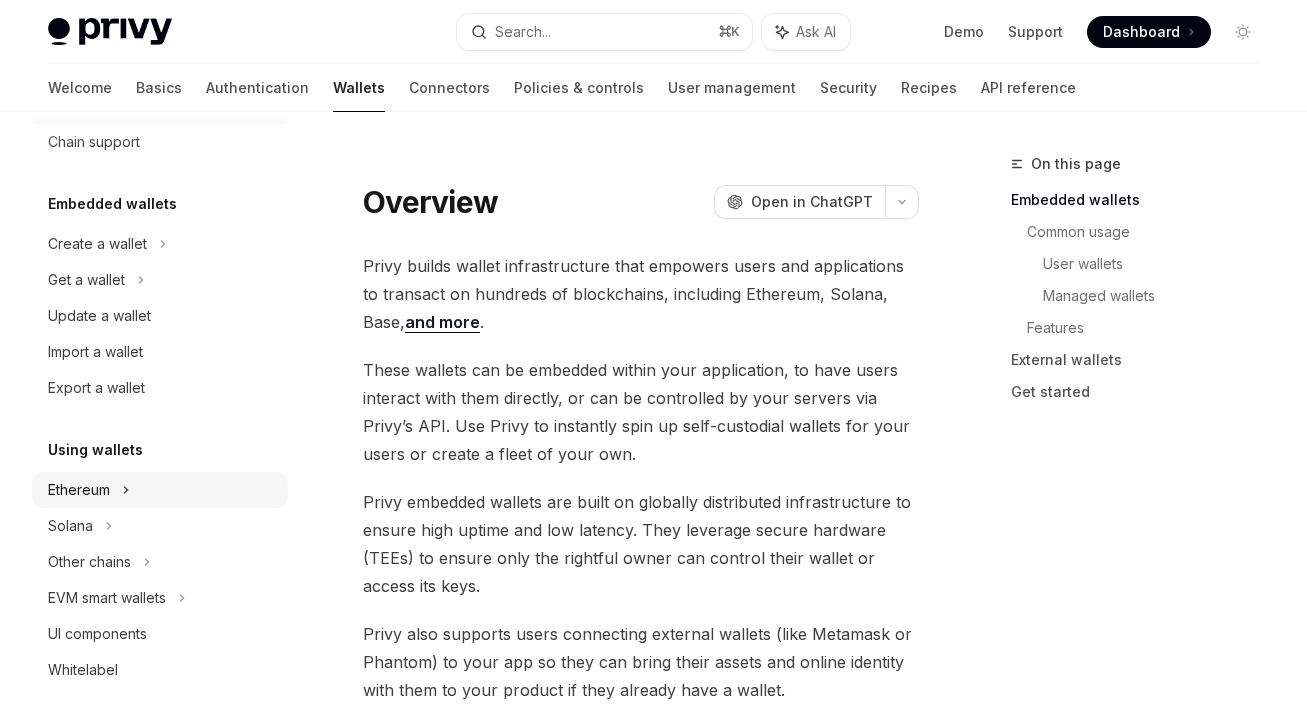 click on "Ethereum" at bounding box center [97, 244] 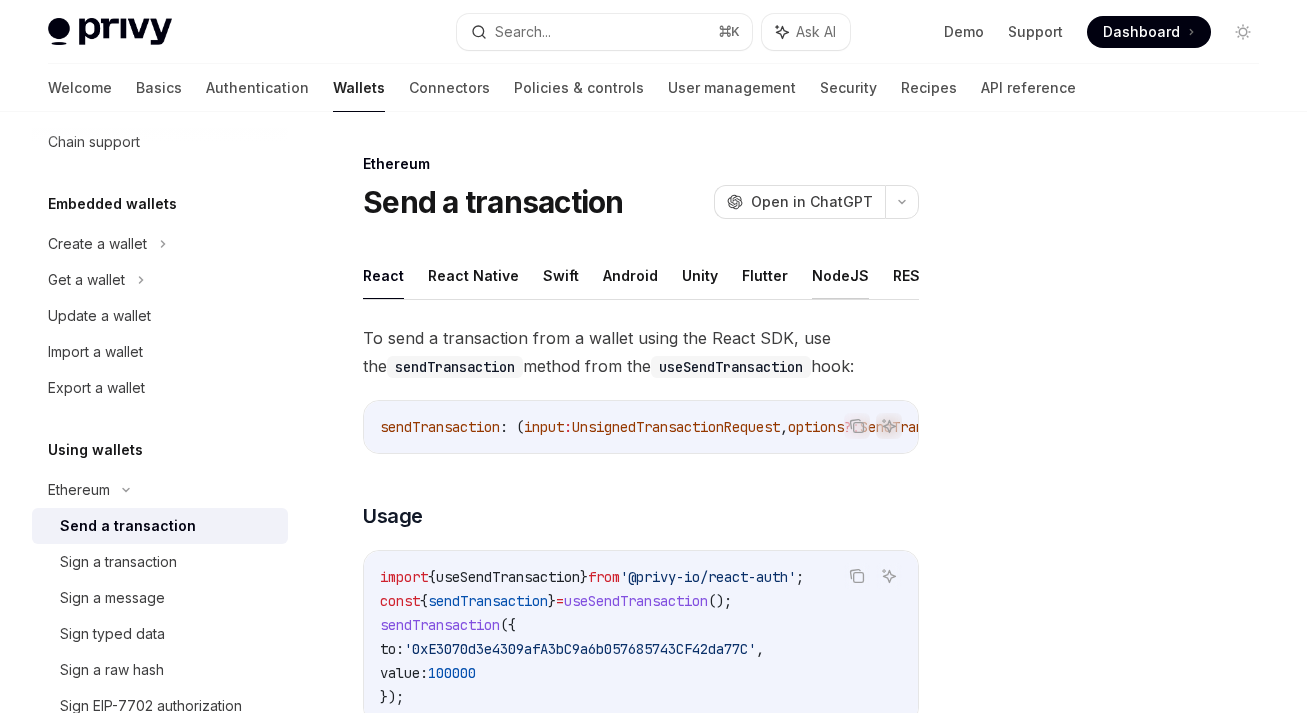 click on "NodeJS" at bounding box center [840, 275] 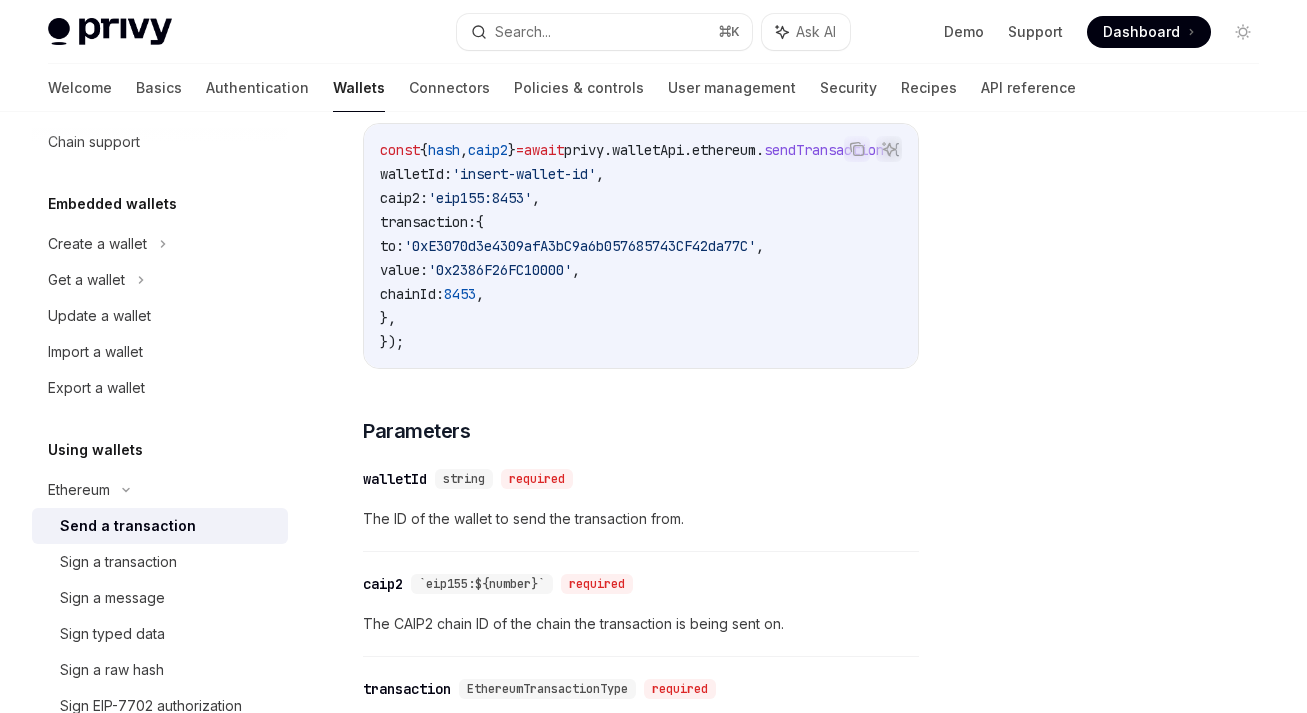 scroll, scrollTop: 537, scrollLeft: 0, axis: vertical 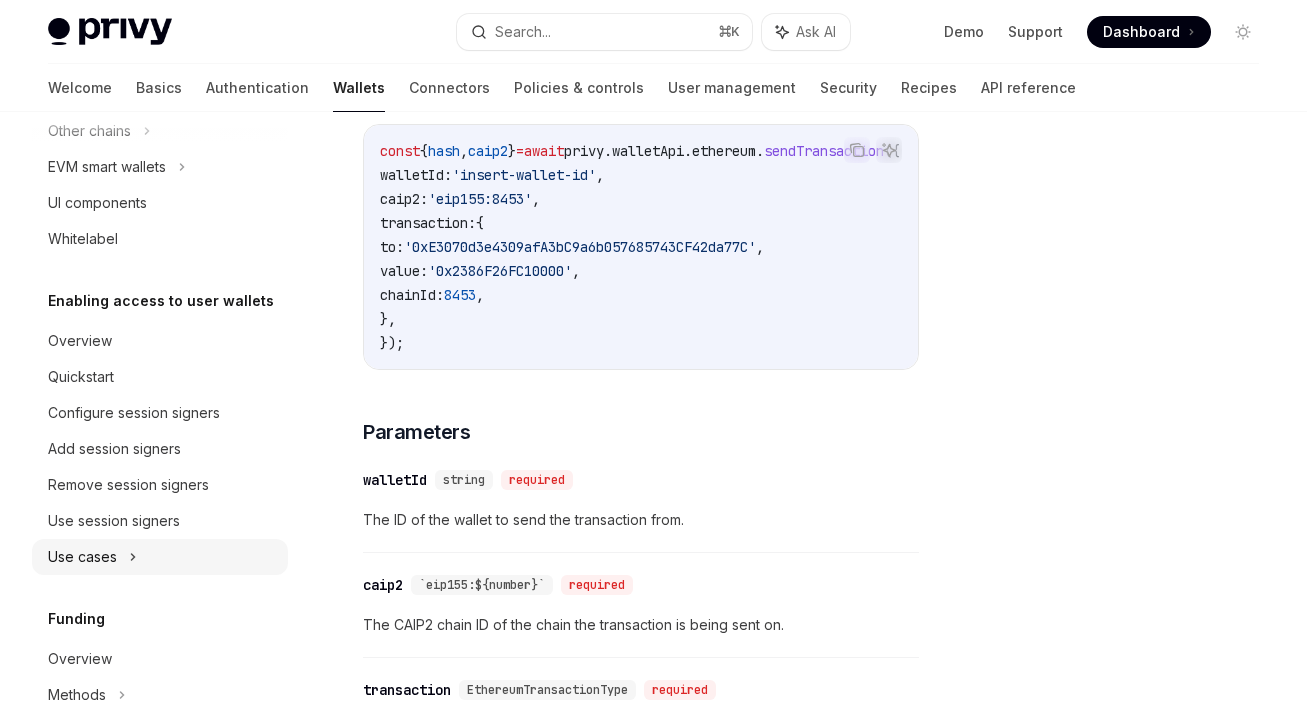 click on "Use cases" at bounding box center (82, 557) 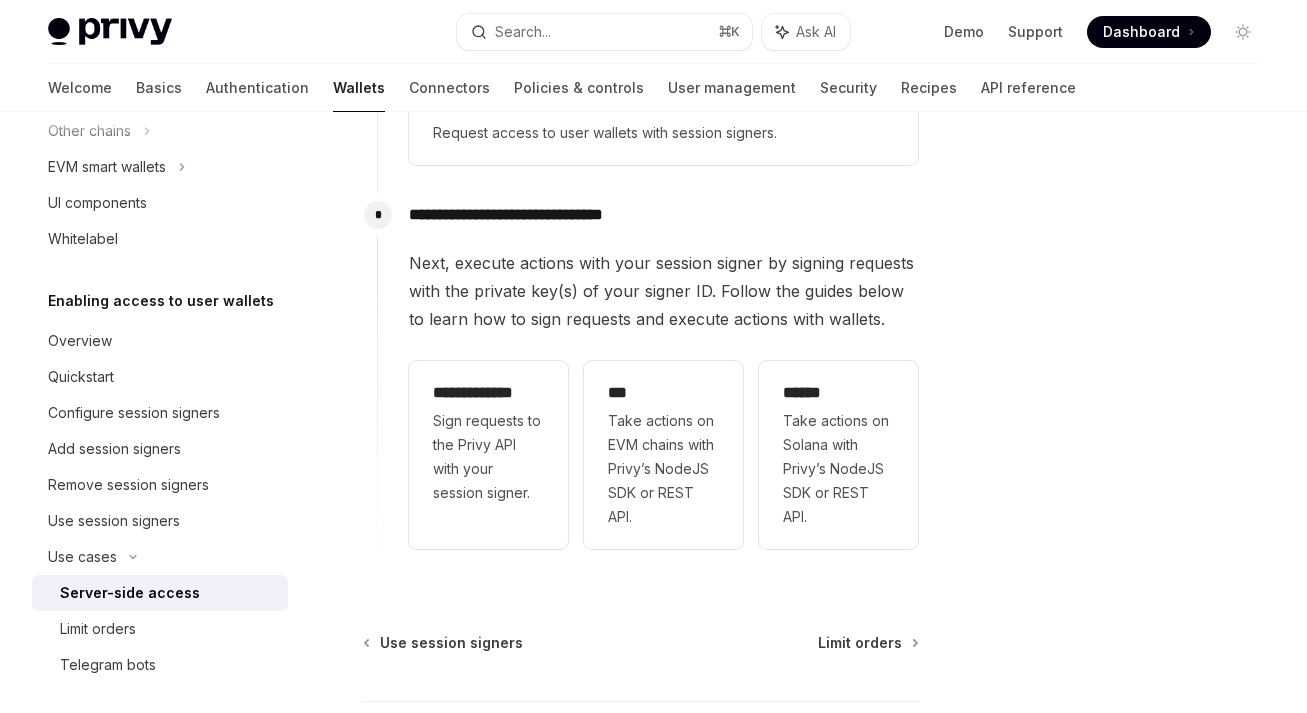scroll, scrollTop: 904, scrollLeft: 0, axis: vertical 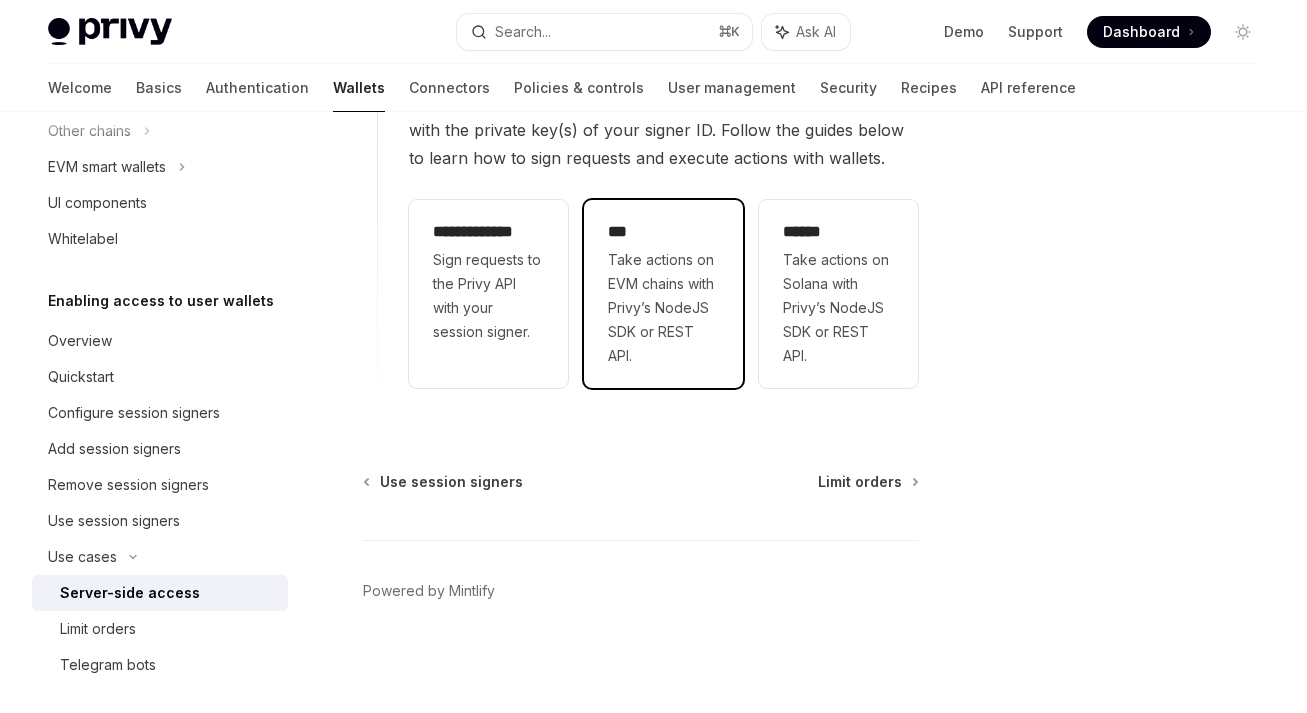 click on "Take actions on EVM chains with Privy’s NodeJS SDK or REST API." at bounding box center (663, 308) 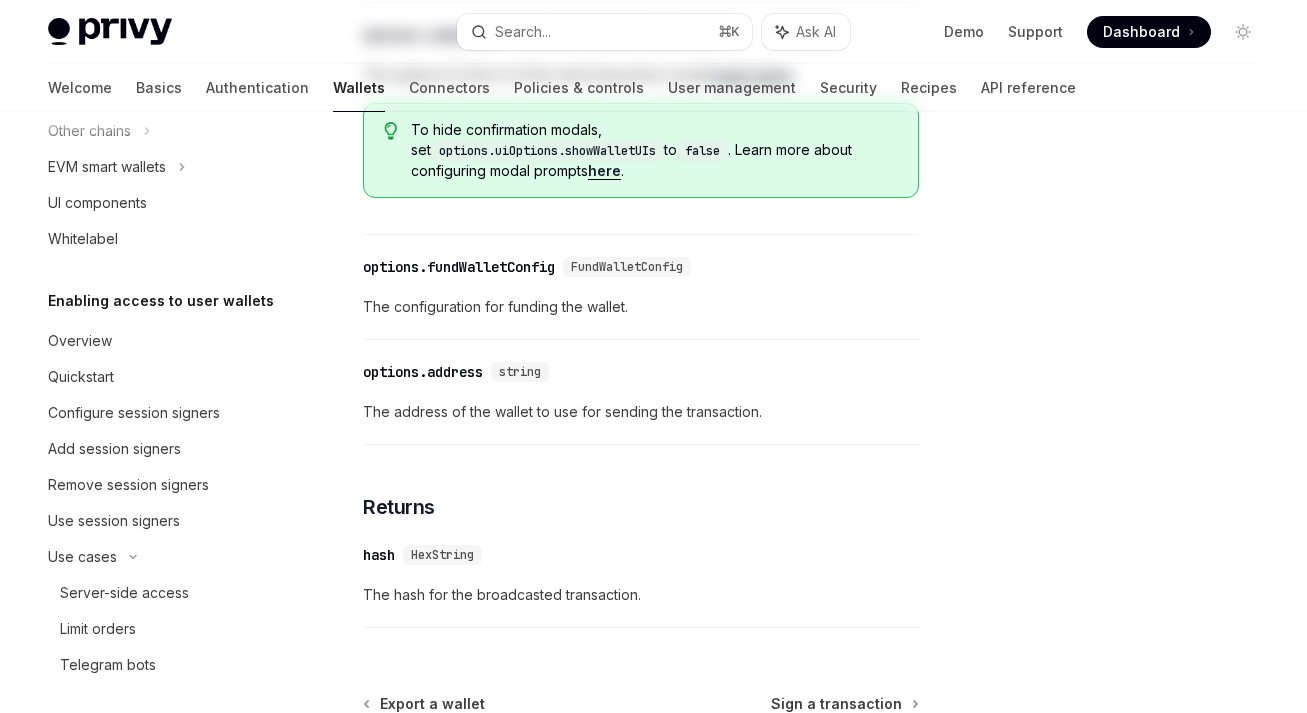 scroll, scrollTop: 0, scrollLeft: 0, axis: both 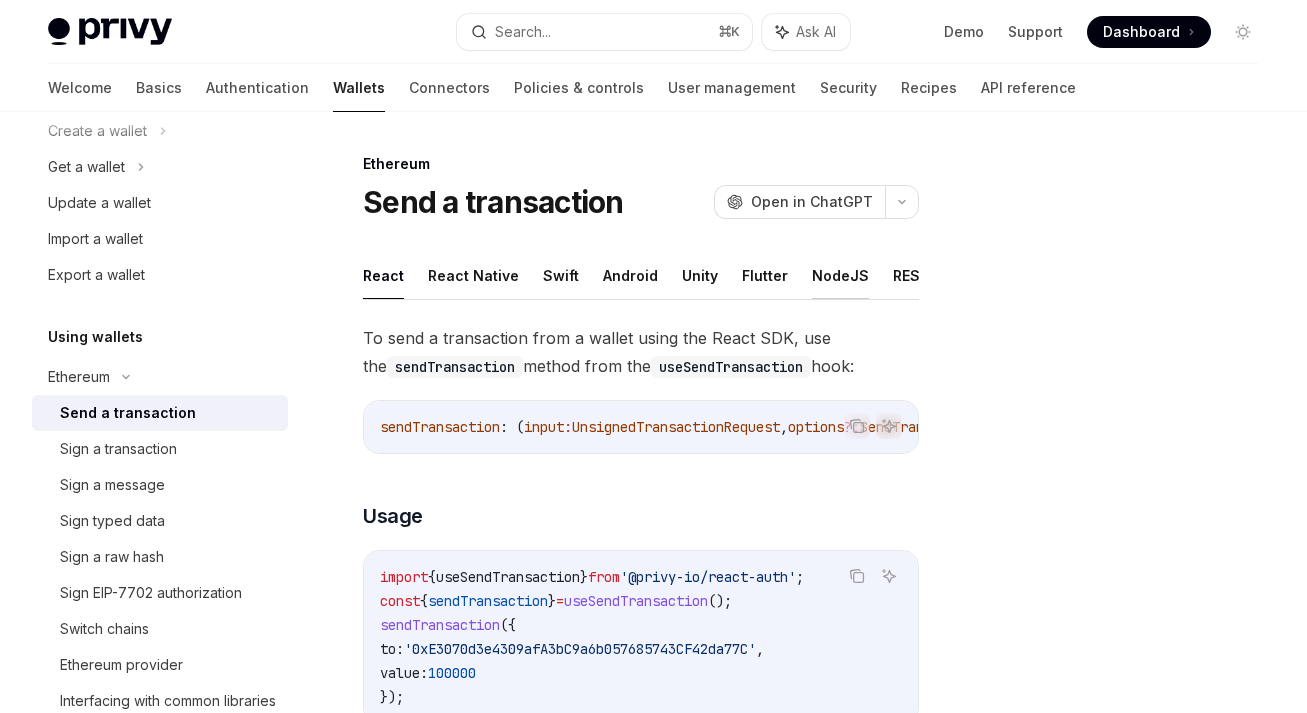 click on "NodeJS" at bounding box center [840, 275] 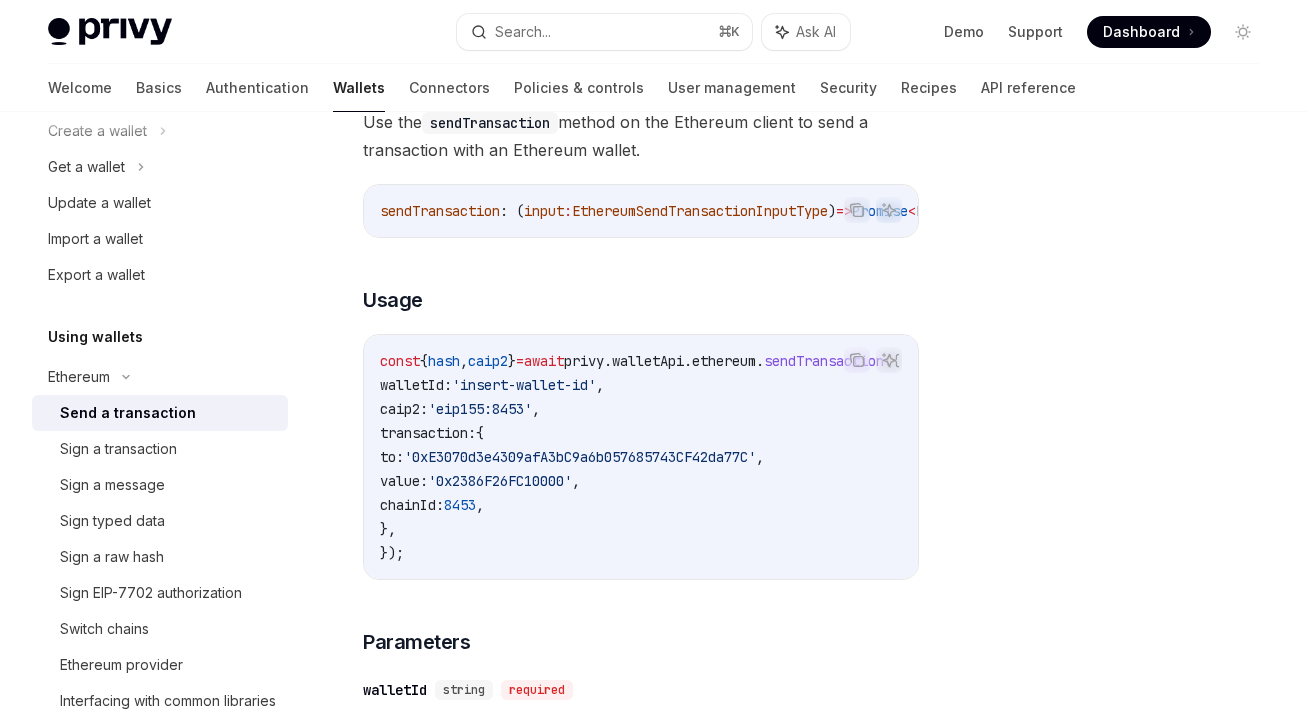 scroll, scrollTop: 334, scrollLeft: 0, axis: vertical 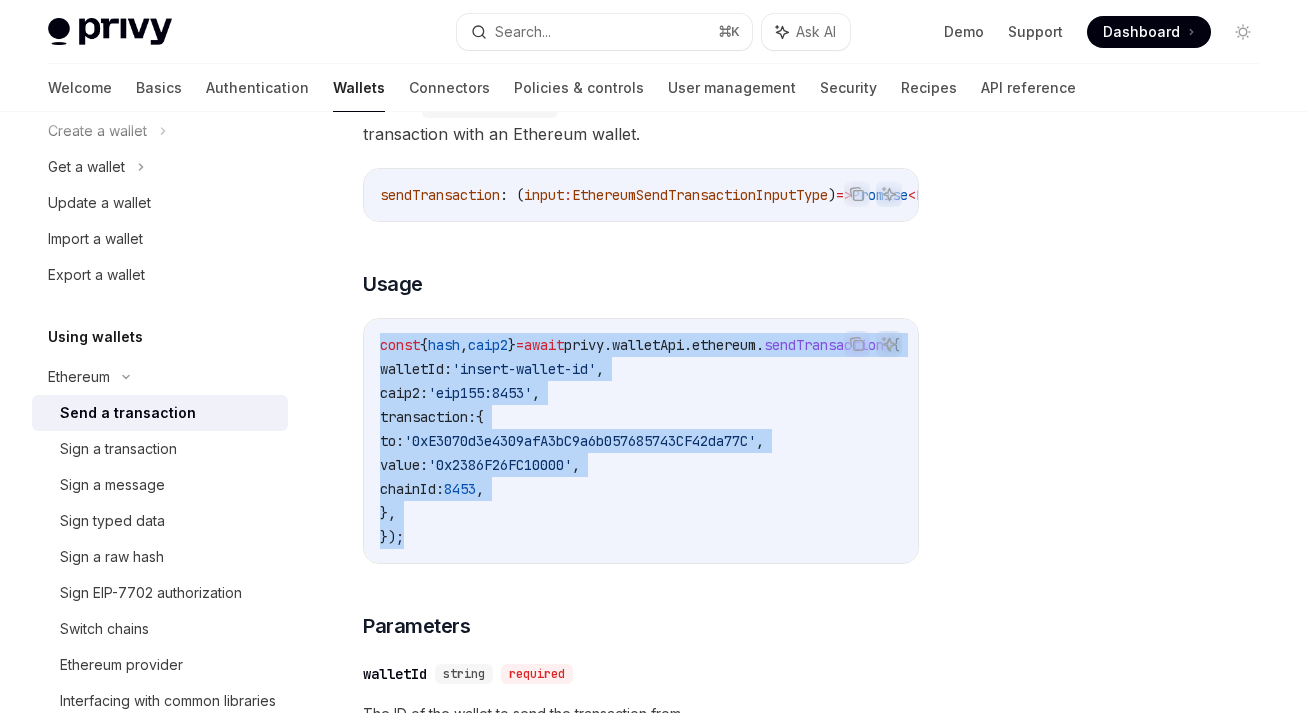 drag, startPoint x: 424, startPoint y: 545, endPoint x: 358, endPoint y: 355, distance: 201.13676 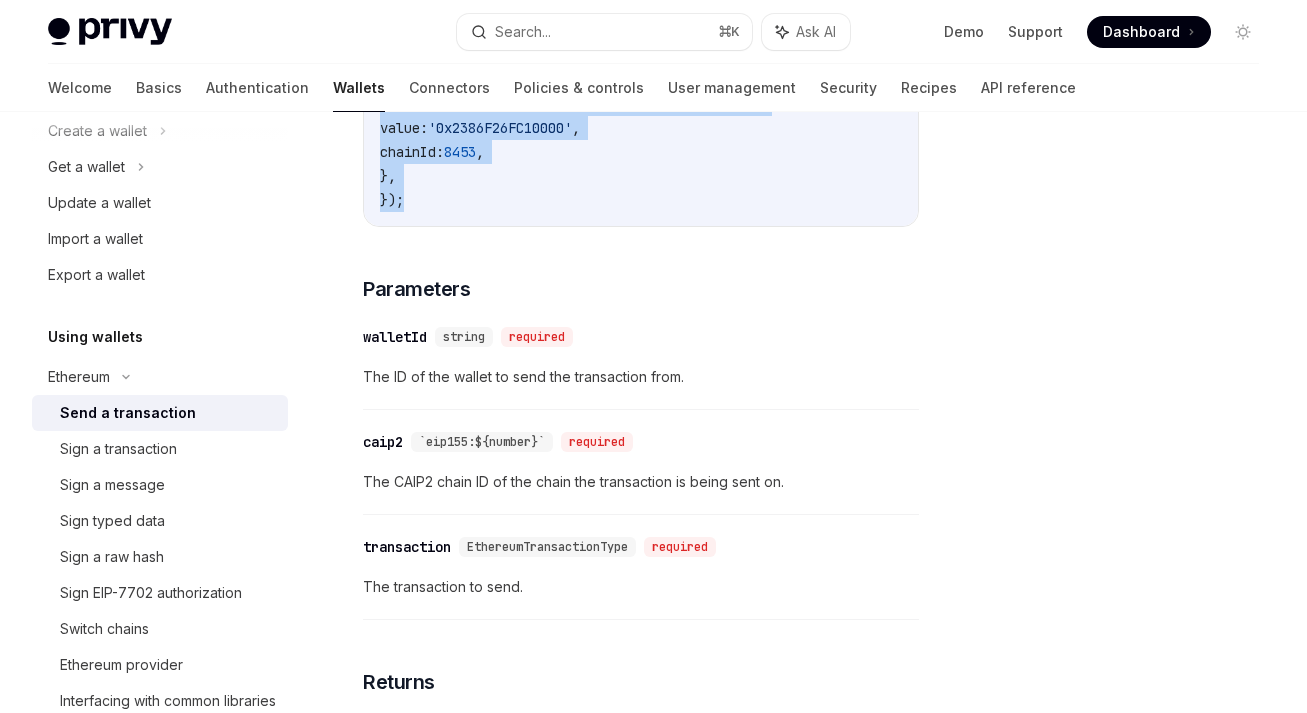 scroll, scrollTop: 728, scrollLeft: 0, axis: vertical 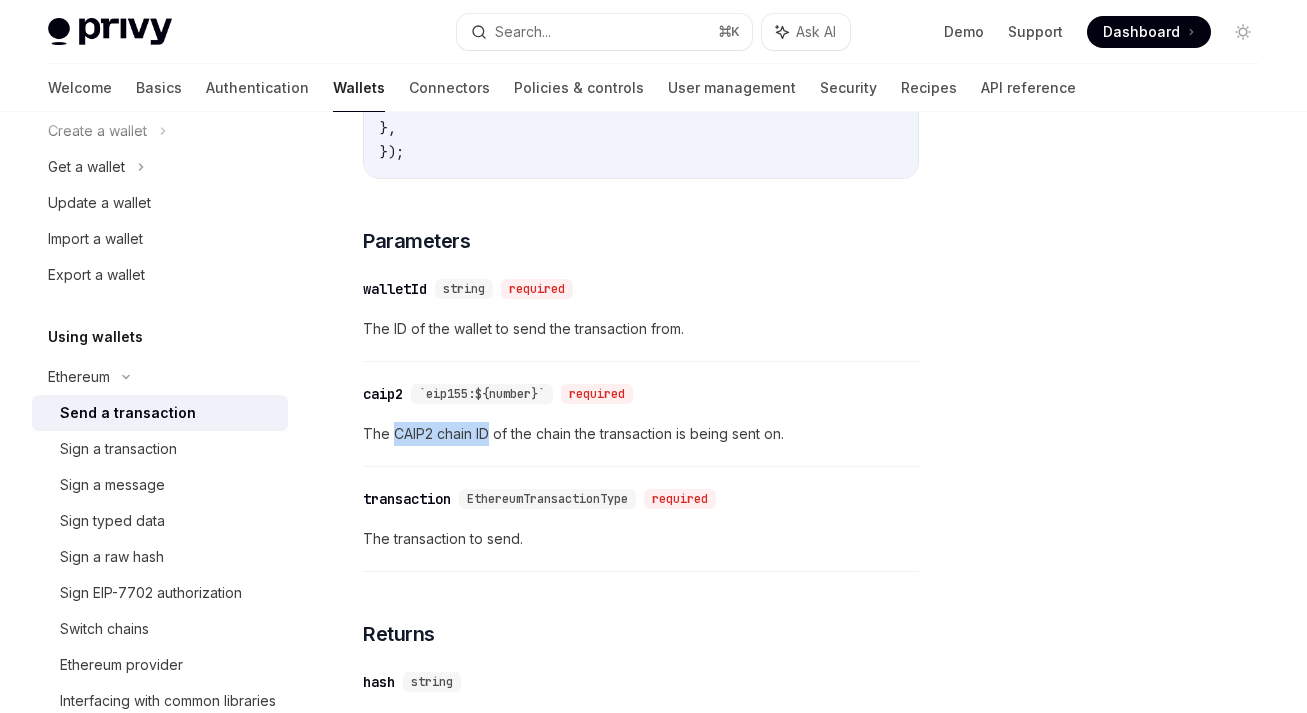 drag, startPoint x: 392, startPoint y: 450, endPoint x: 490, endPoint y: 442, distance: 98.32599 